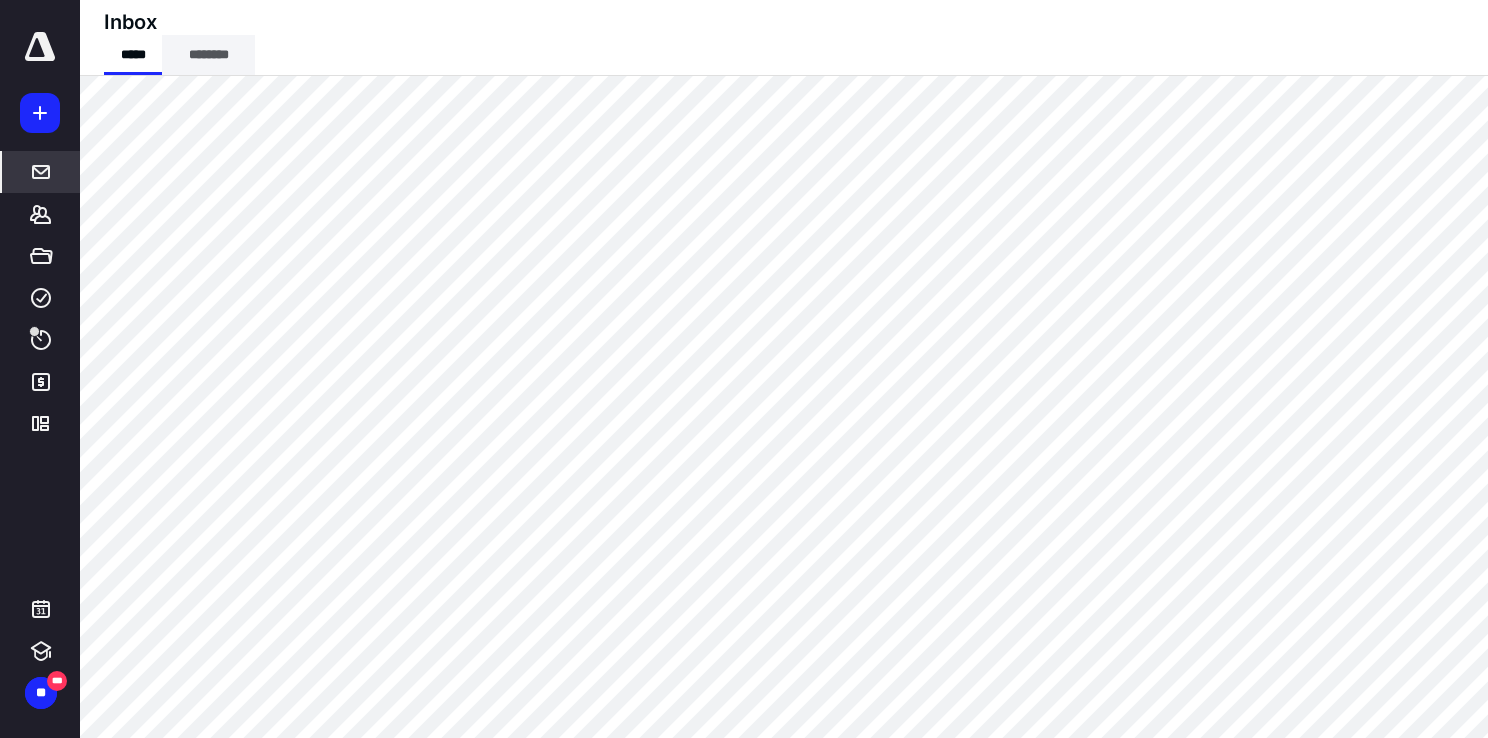 scroll, scrollTop: 0, scrollLeft: 0, axis: both 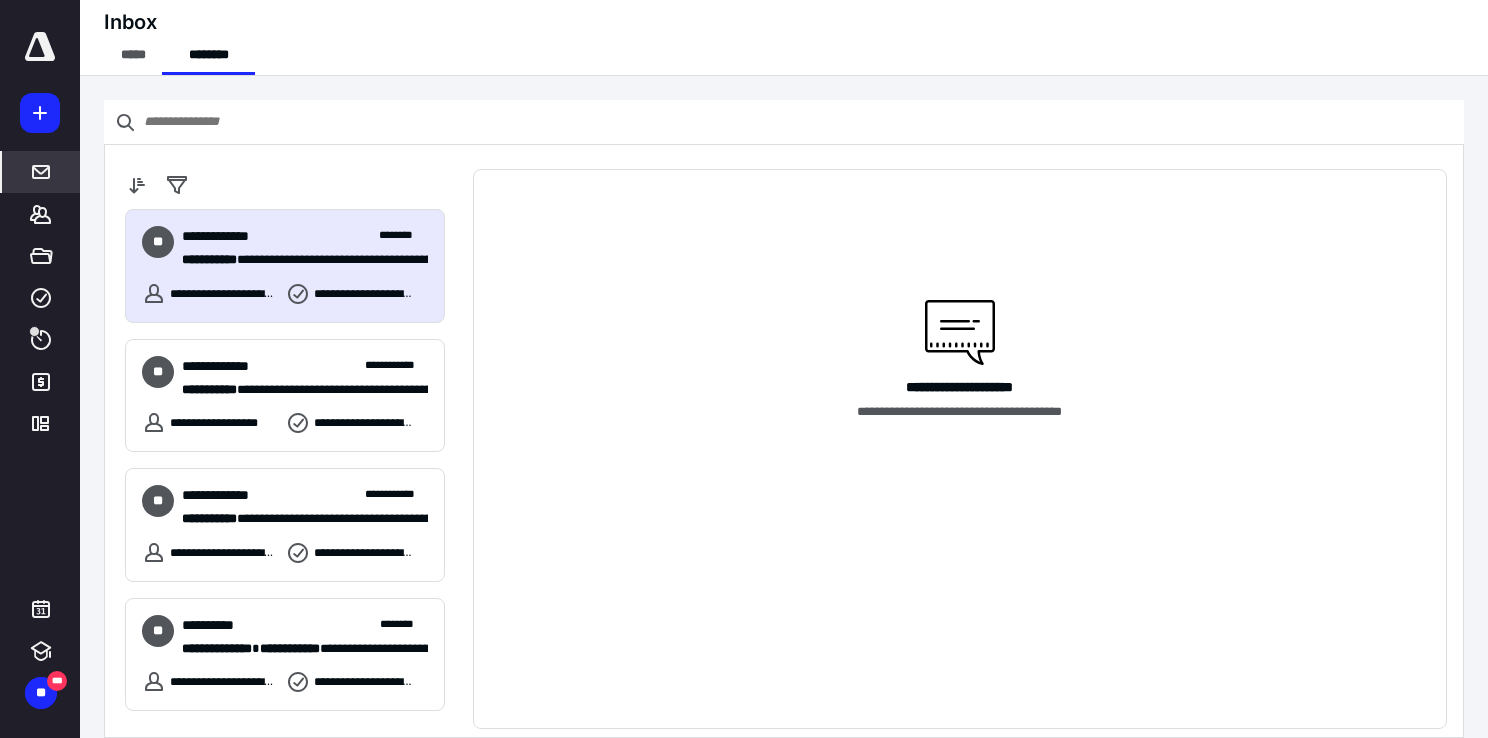 click on "**********" at bounding box center (224, 294) 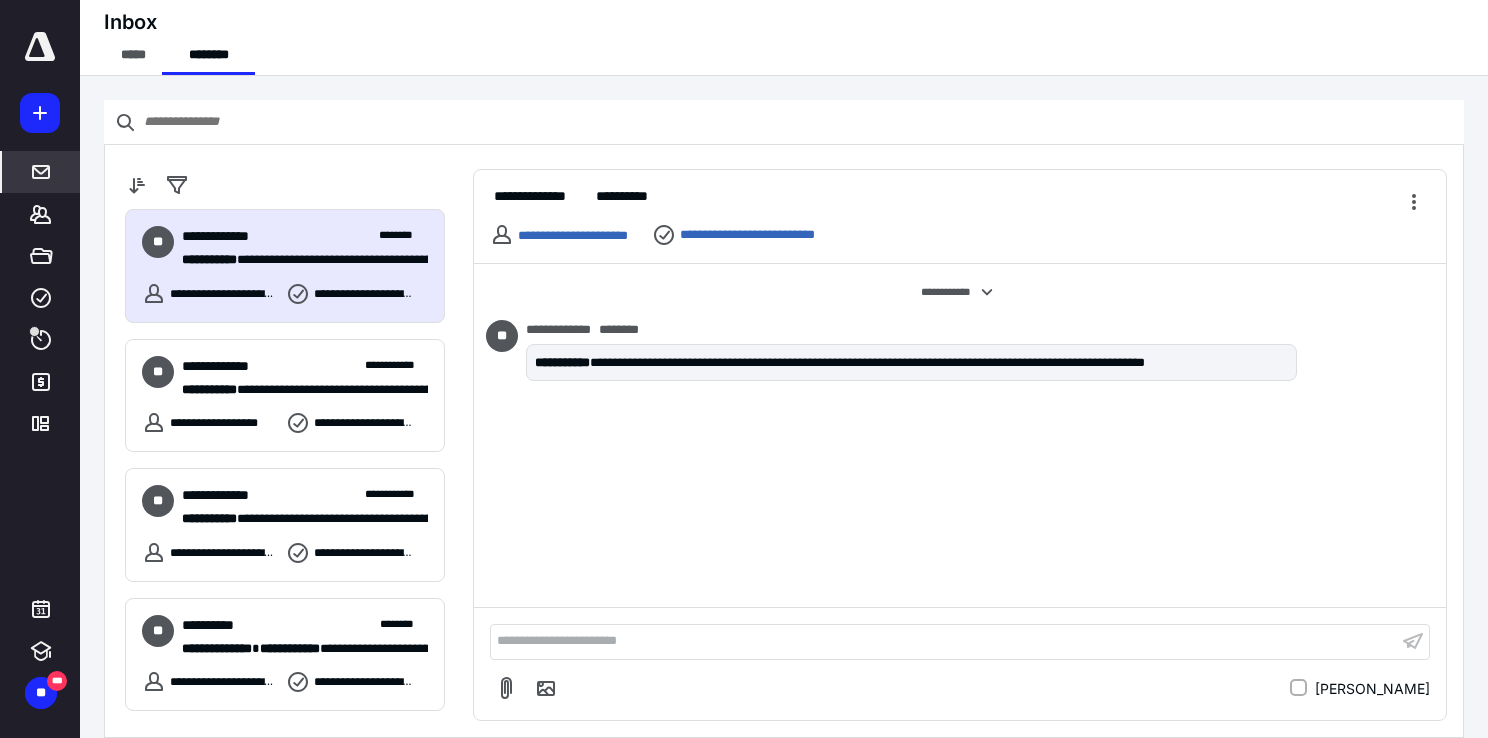 click on "**********" at bounding box center (285, 266) 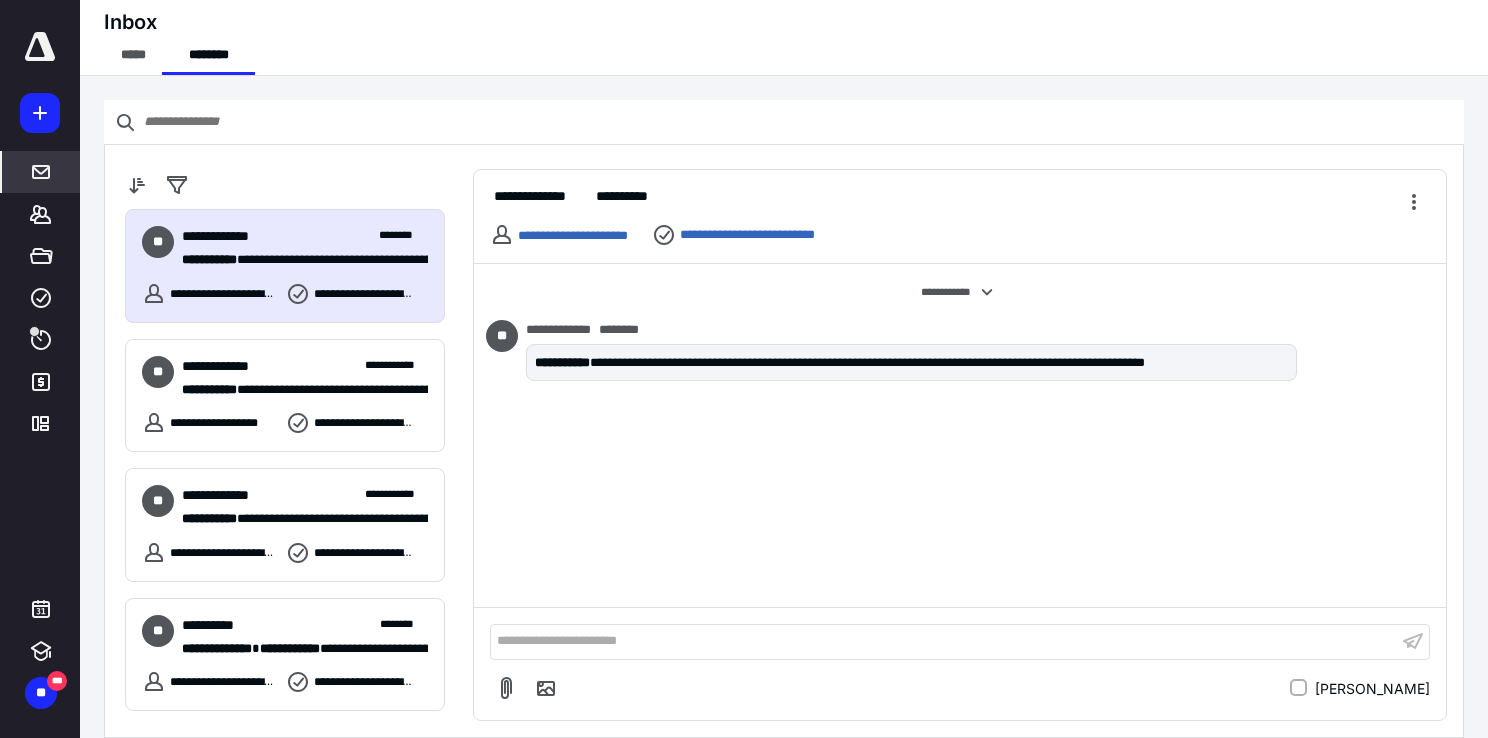 click on "**********" at bounding box center (224, 294) 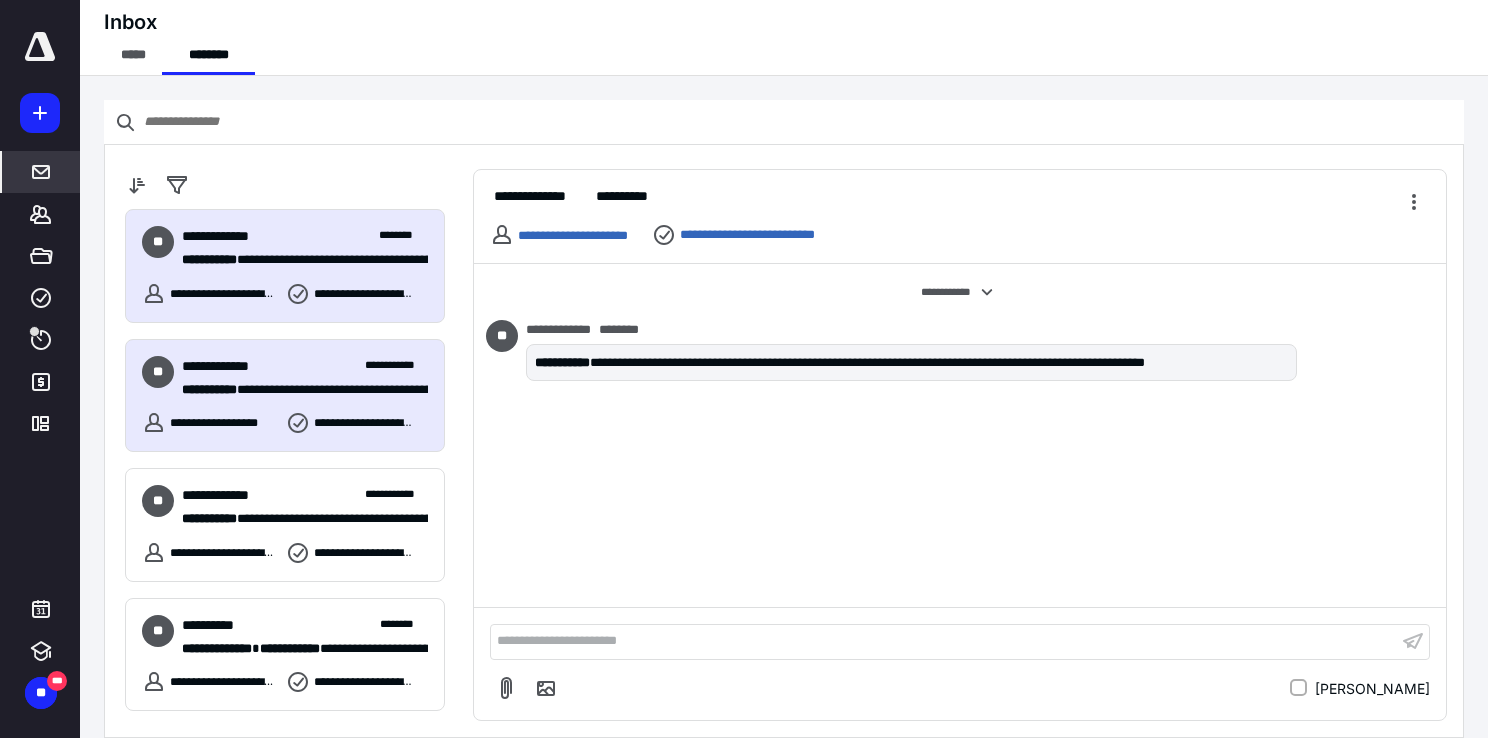click on "**********" at bounding box center (285, 396) 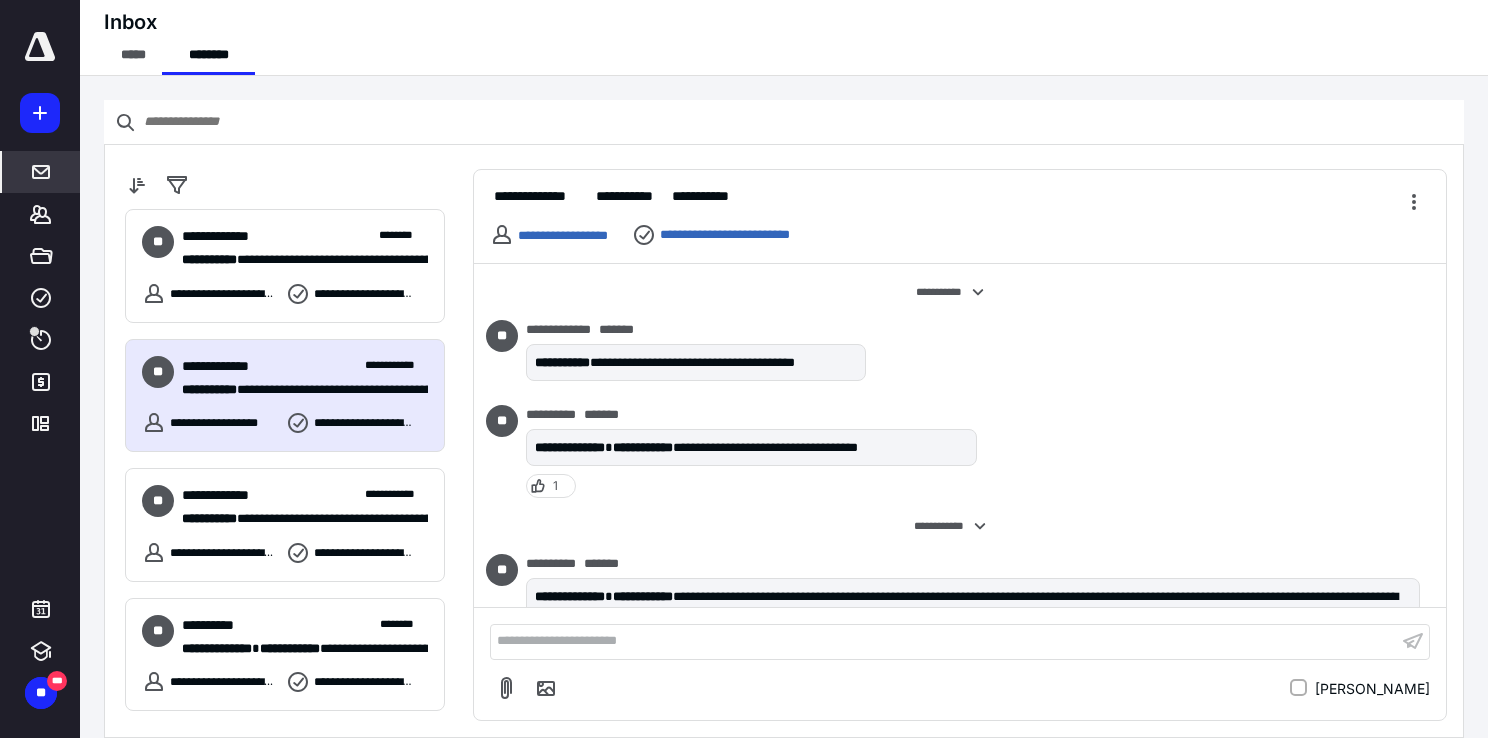 scroll, scrollTop: 168, scrollLeft: 0, axis: vertical 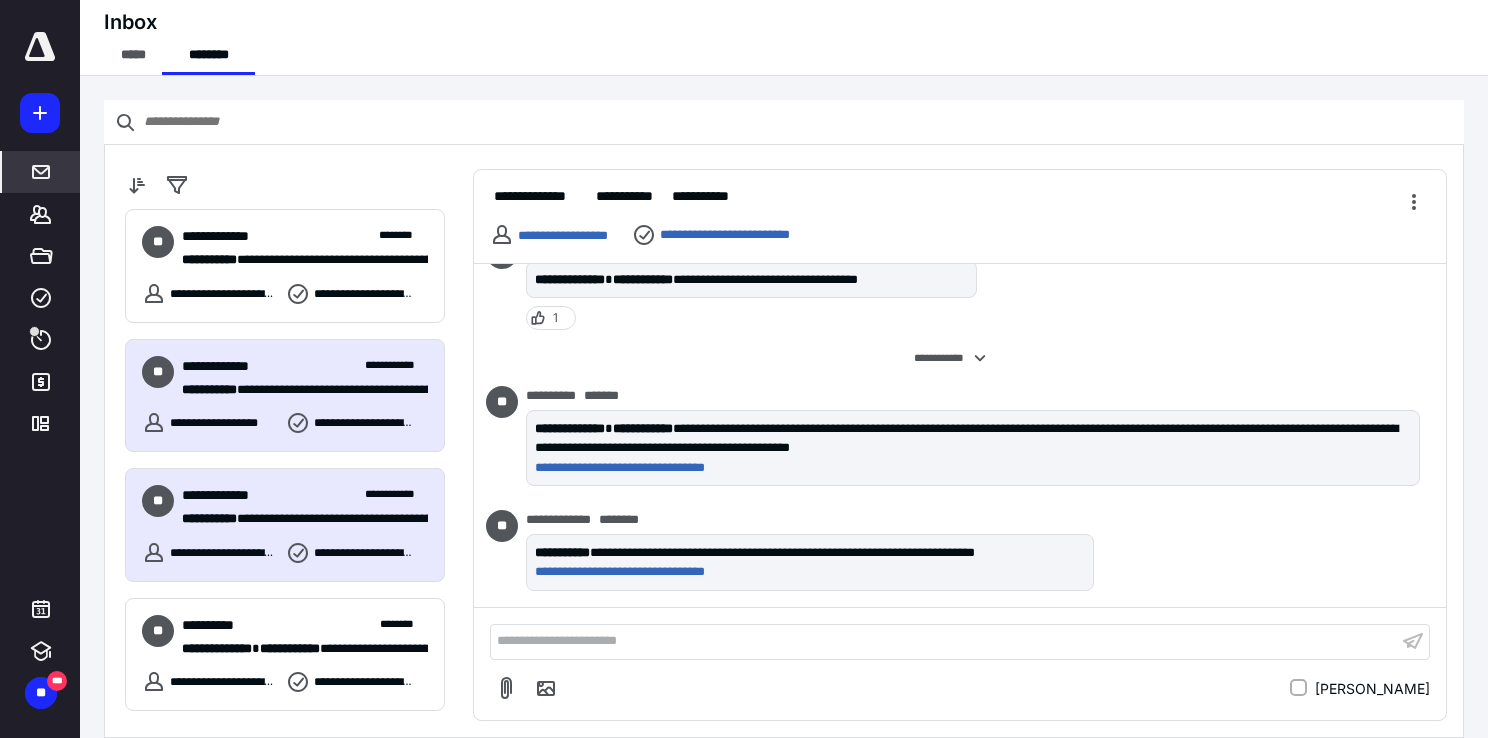 click on "**********" at bounding box center (285, 525) 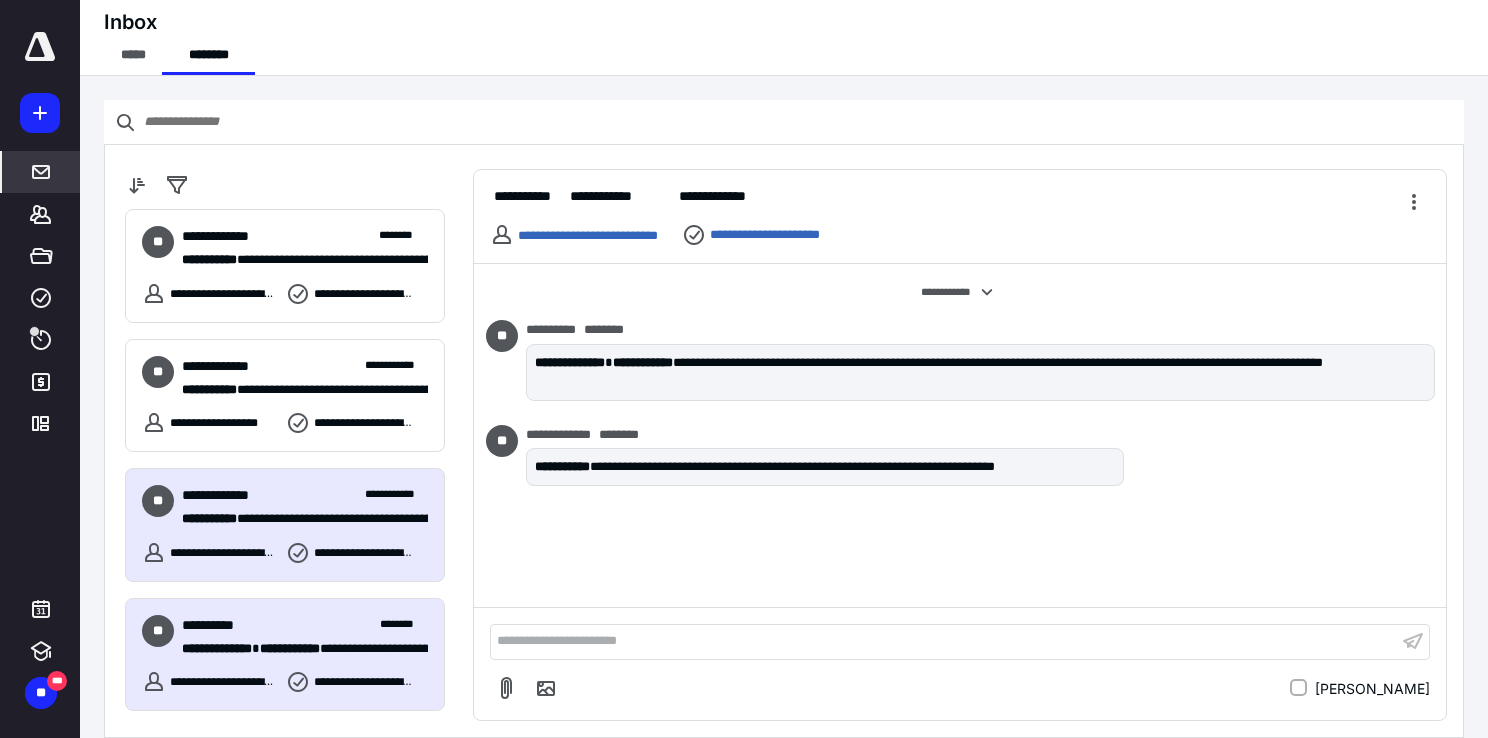 click on "**********" at bounding box center [305, 625] 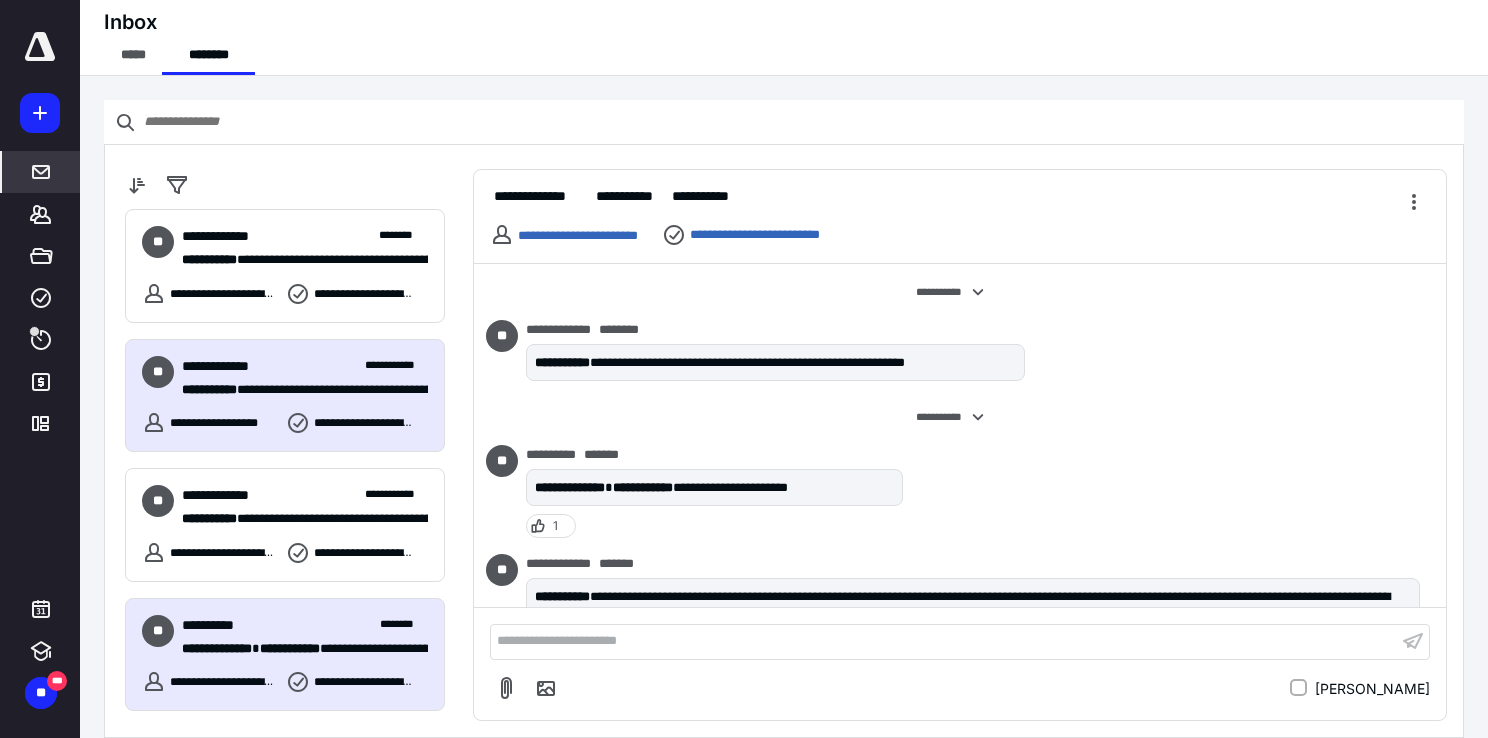 scroll, scrollTop: 628, scrollLeft: 0, axis: vertical 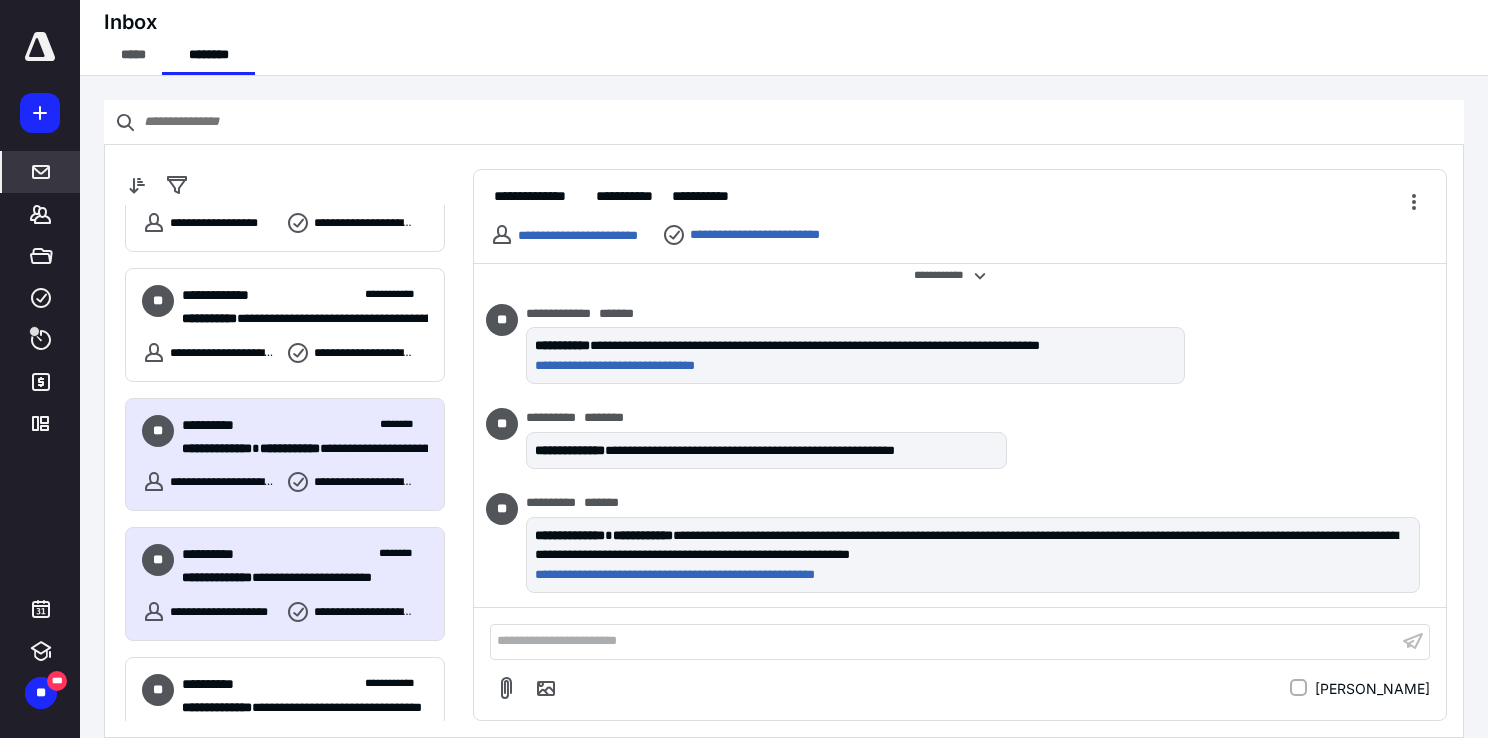 click on "**********" at bounding box center (216, 554) 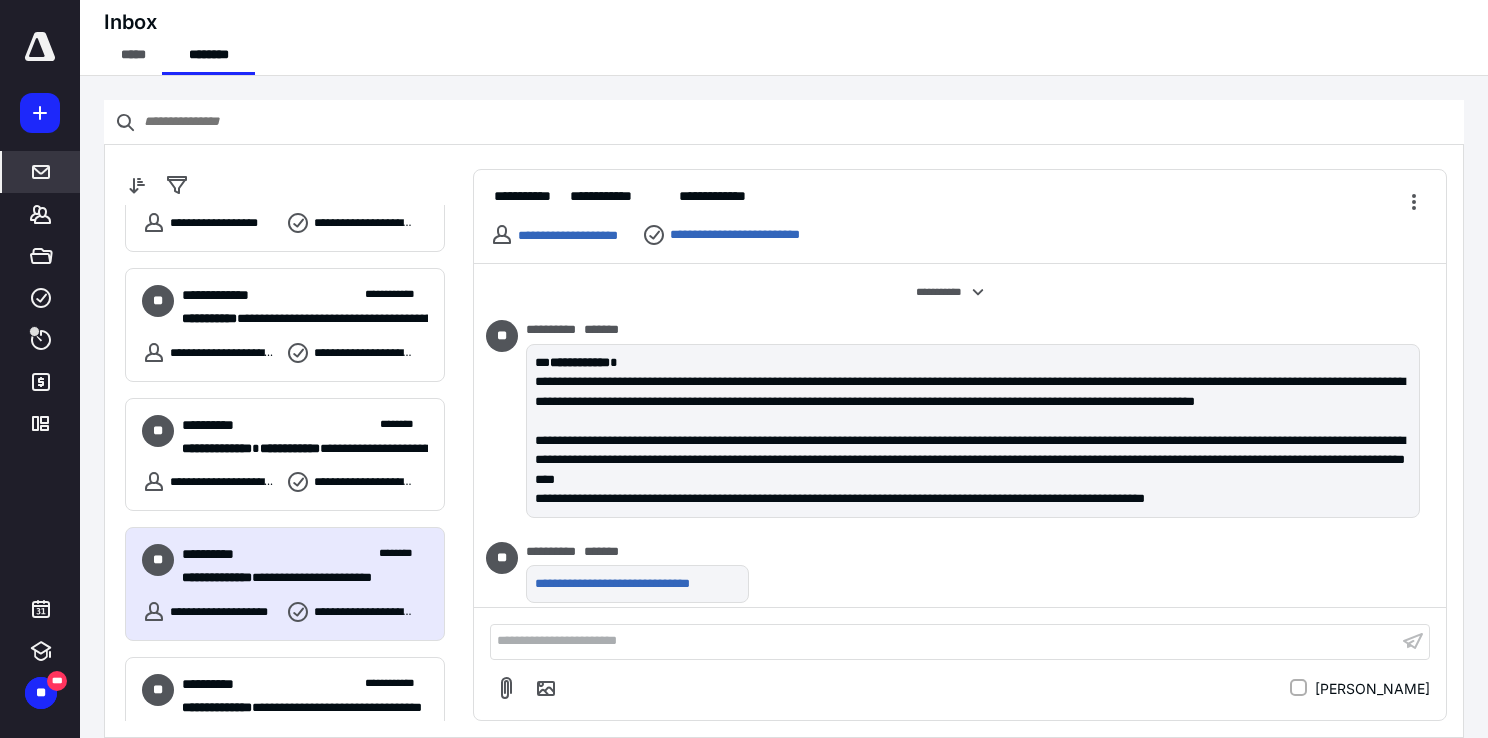 scroll, scrollTop: 1372, scrollLeft: 0, axis: vertical 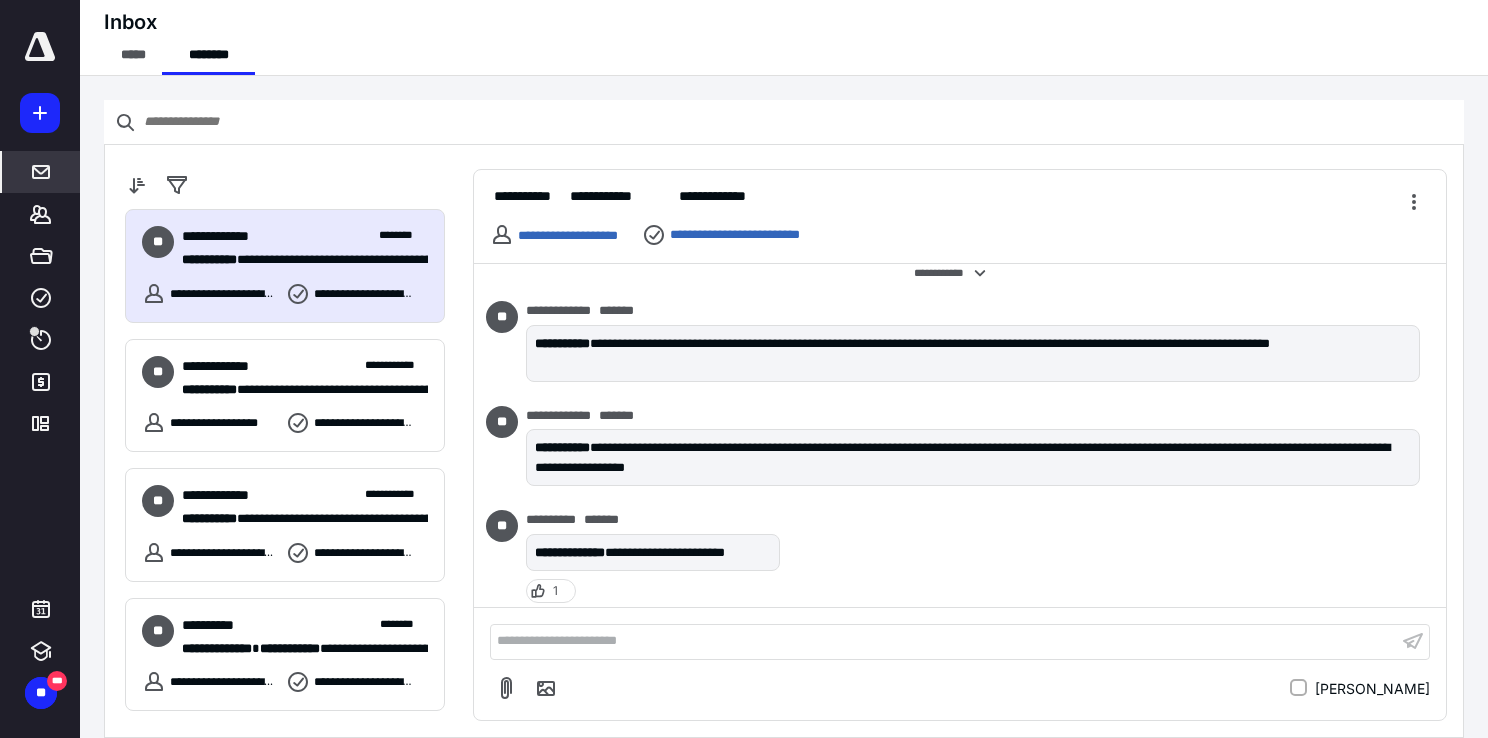 click on "**********" at bounding box center [224, 294] 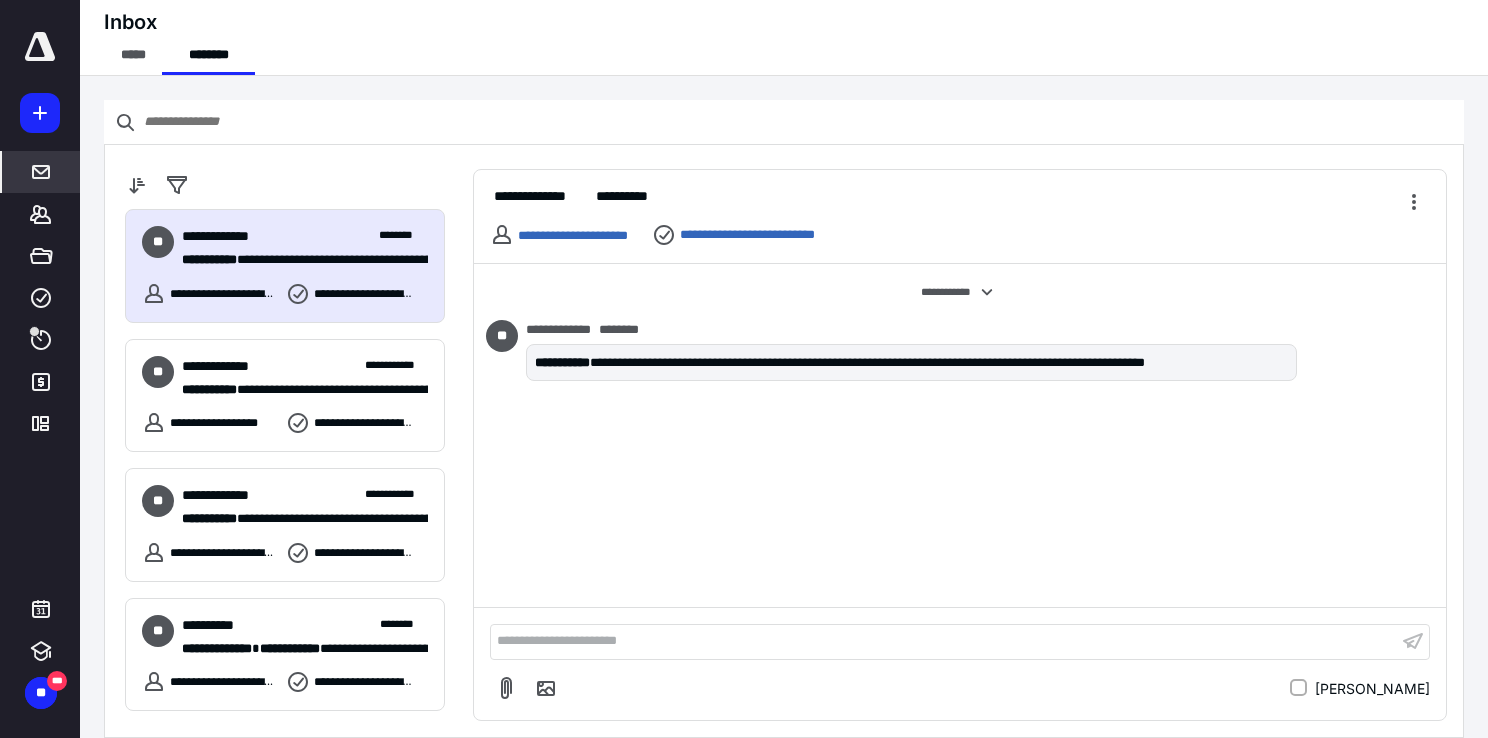 click at bounding box center [40, 47] 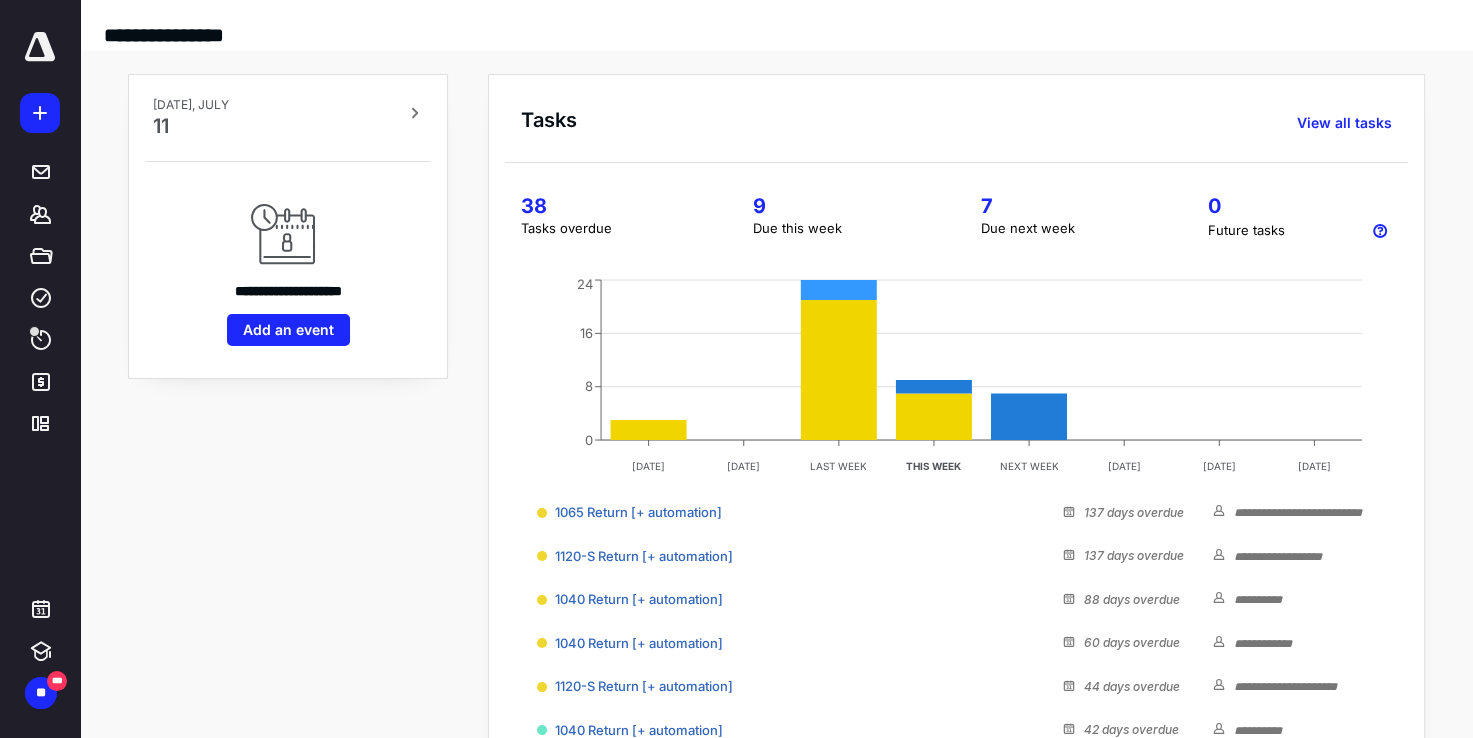 click at bounding box center [40, 47] 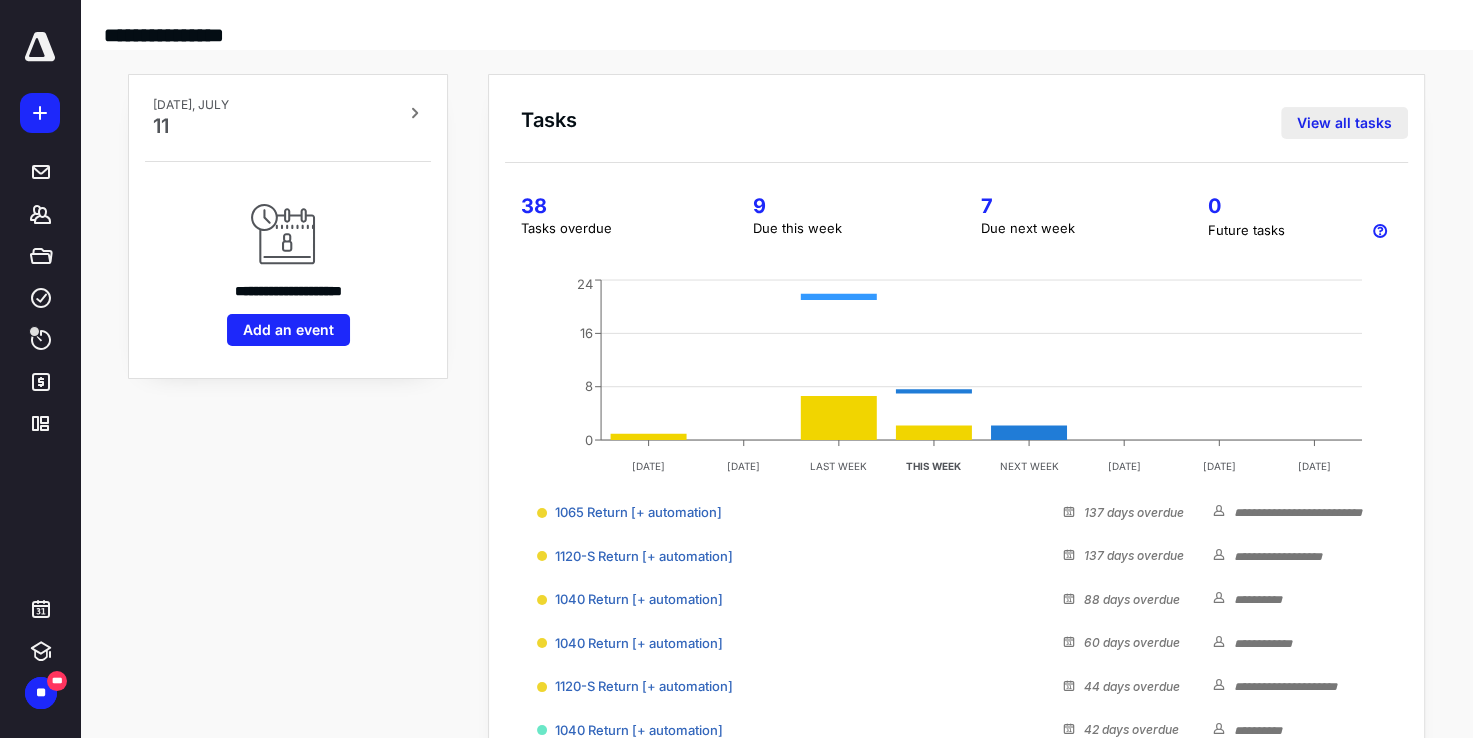 click on "View all tasks" at bounding box center [1344, 123] 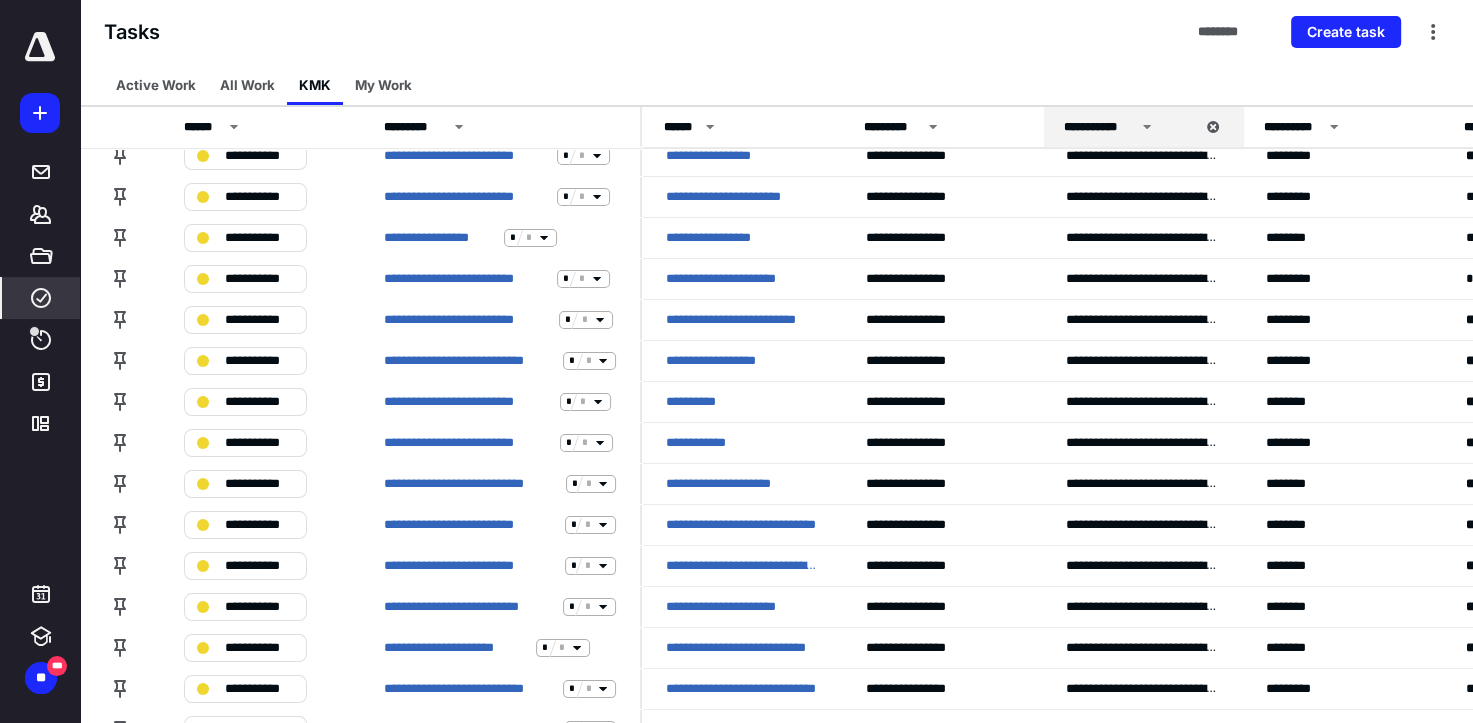 scroll, scrollTop: 0, scrollLeft: 0, axis: both 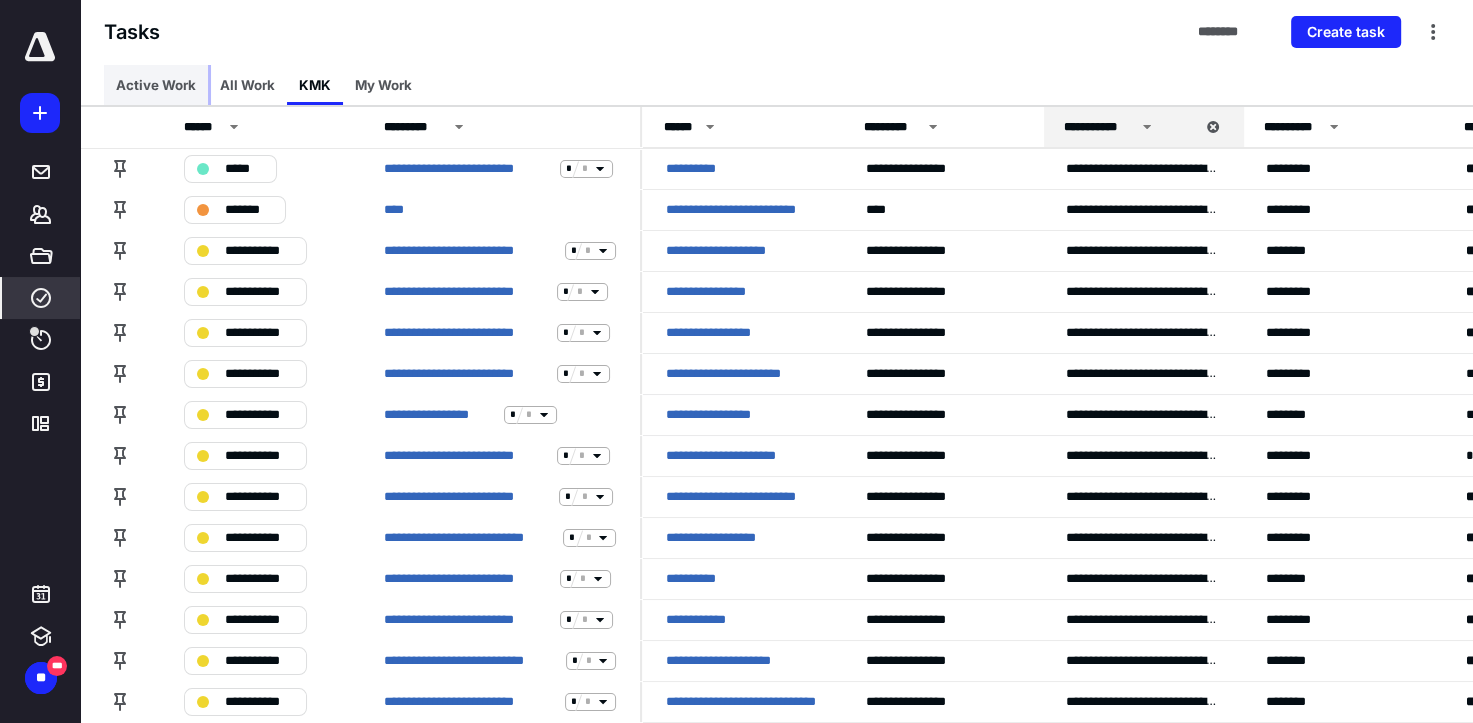 click on "Active Work" at bounding box center (156, 85) 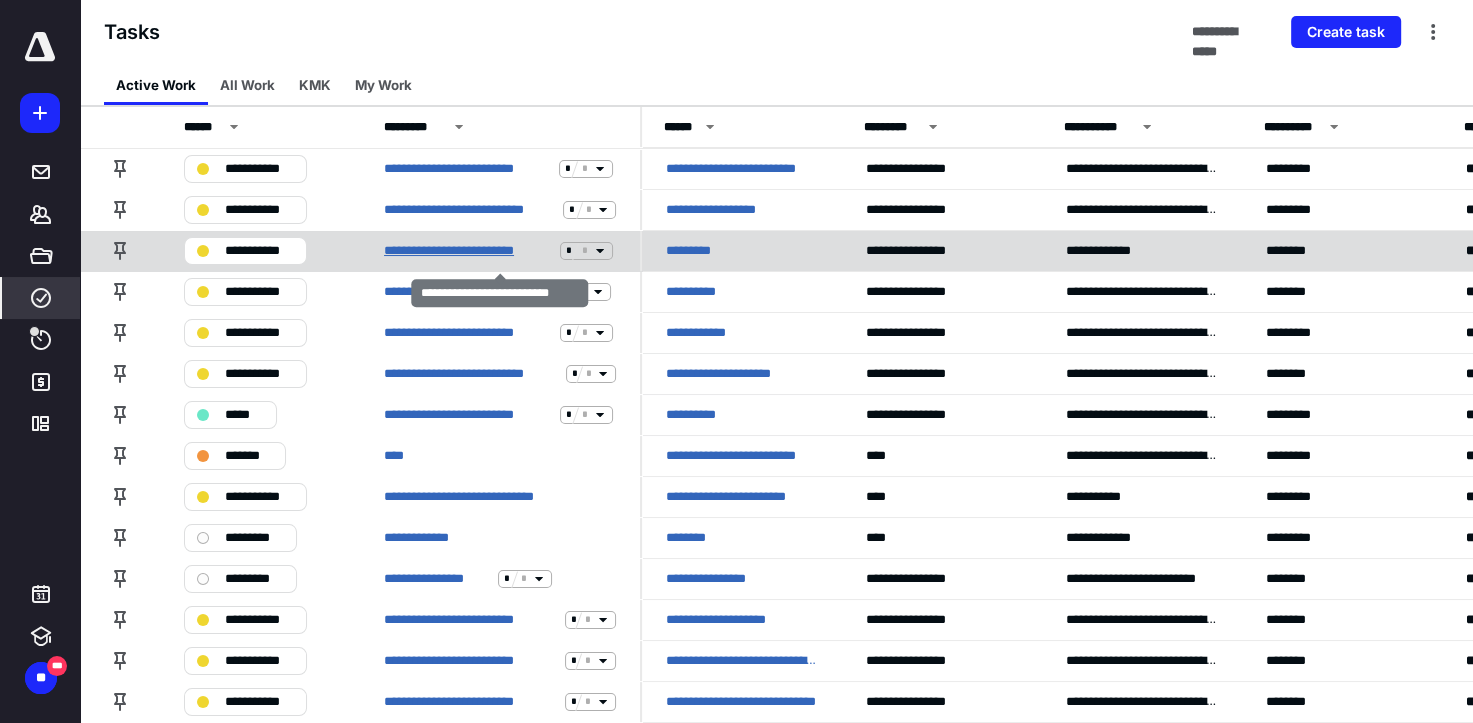 click on "**********" at bounding box center [468, 251] 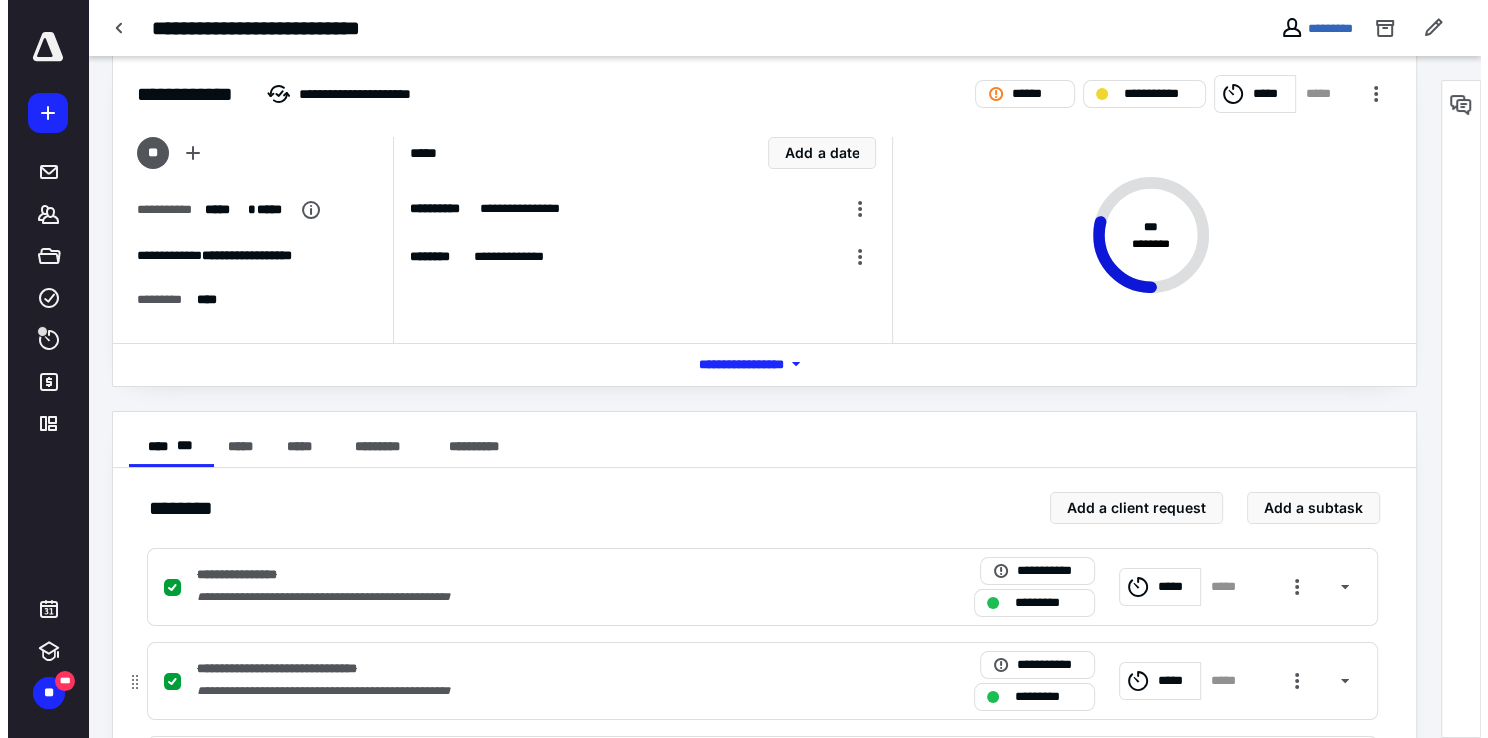 scroll, scrollTop: 0, scrollLeft: 0, axis: both 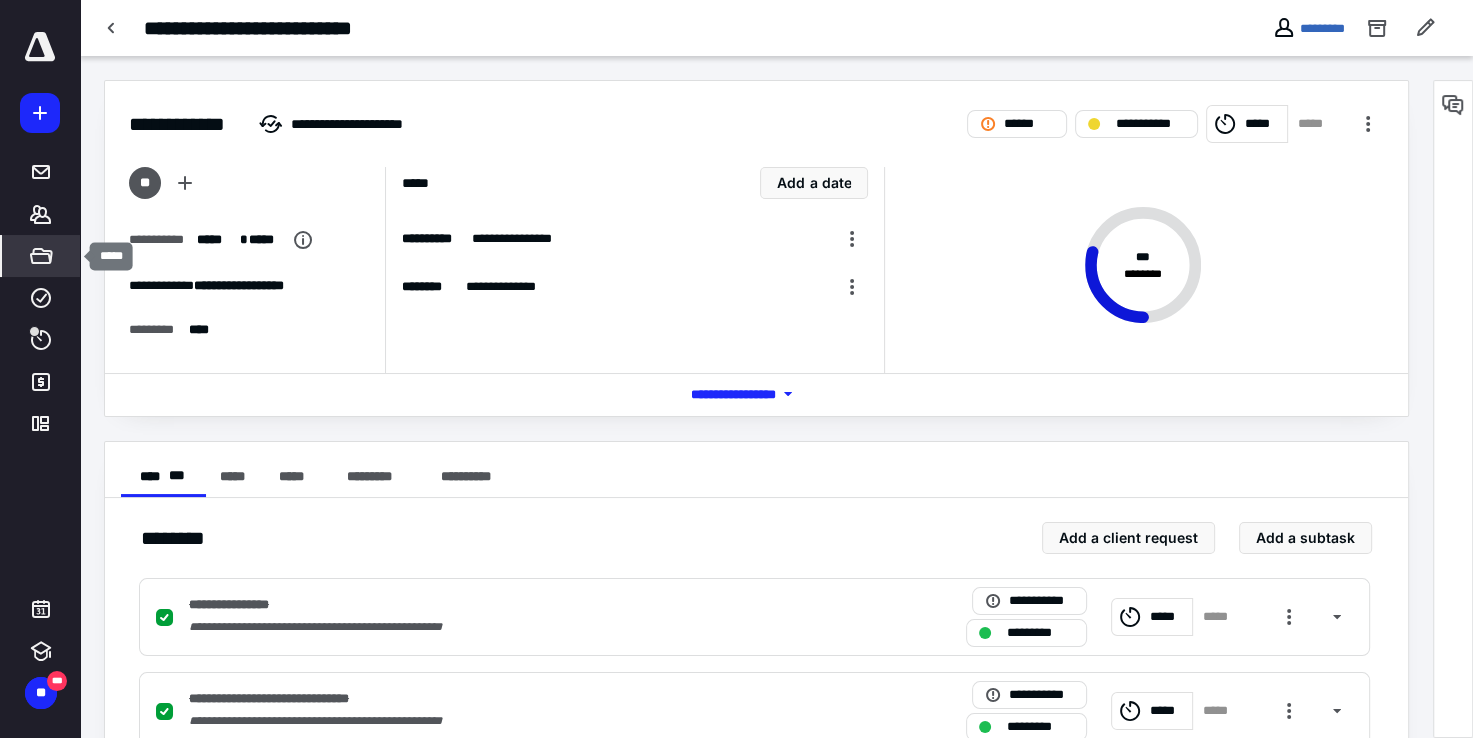 click 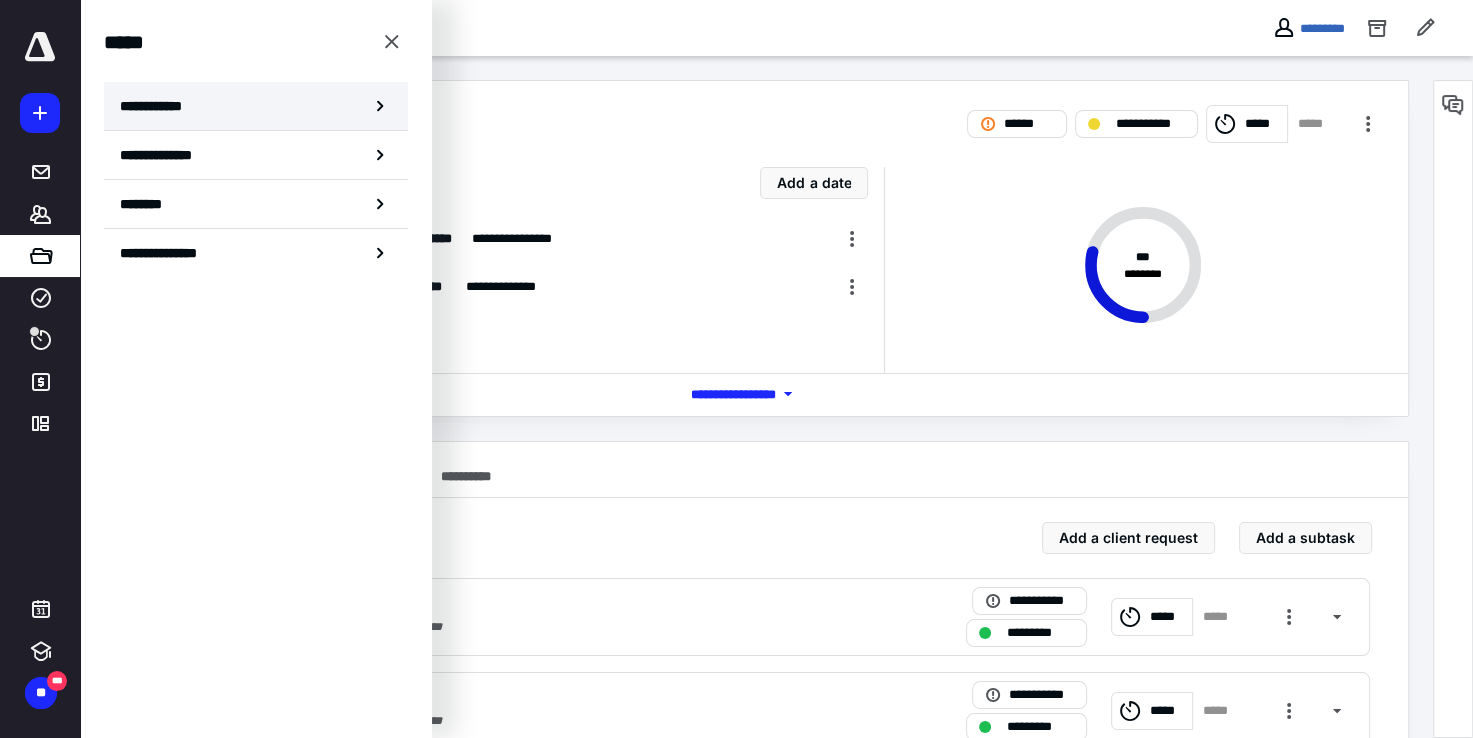 click on "**********" at bounding box center [256, 106] 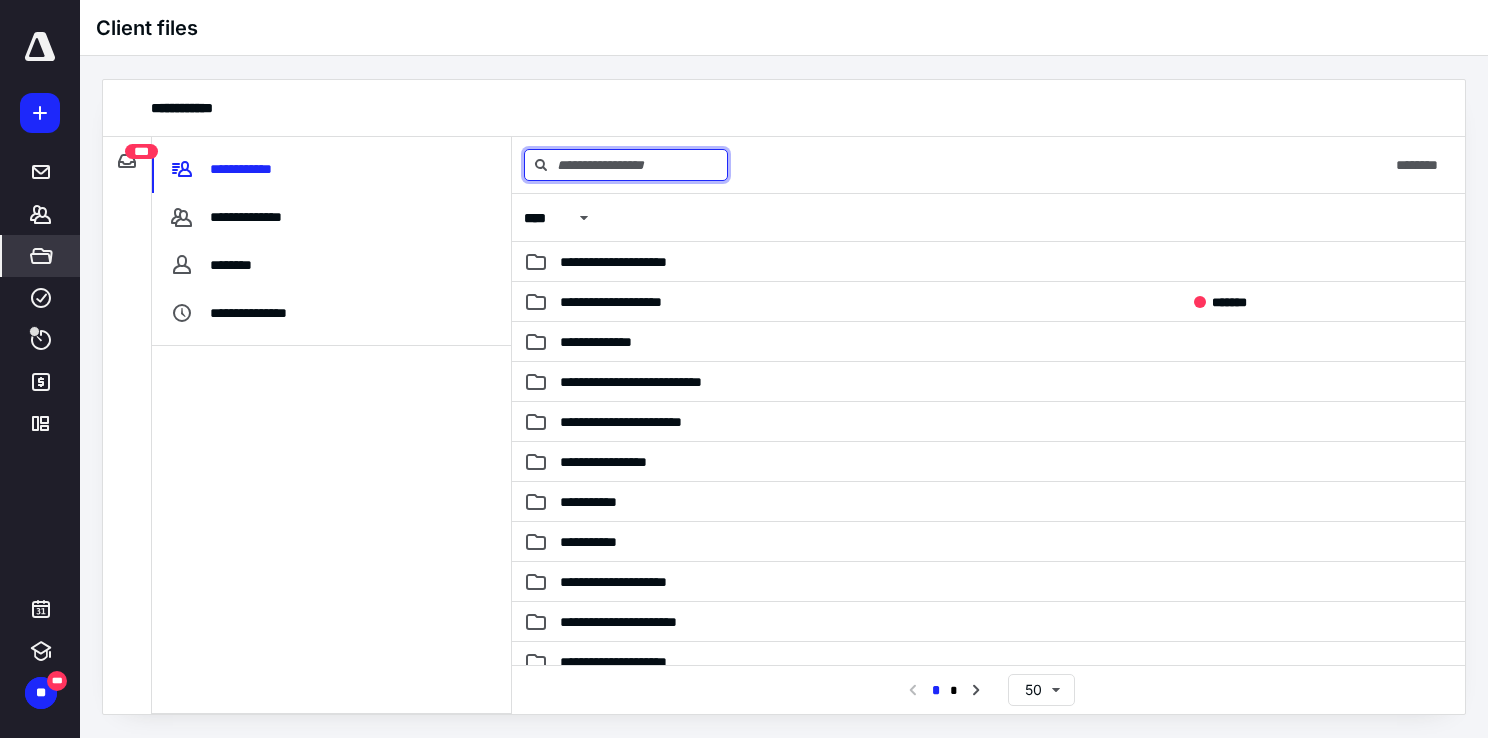 click at bounding box center (626, 165) 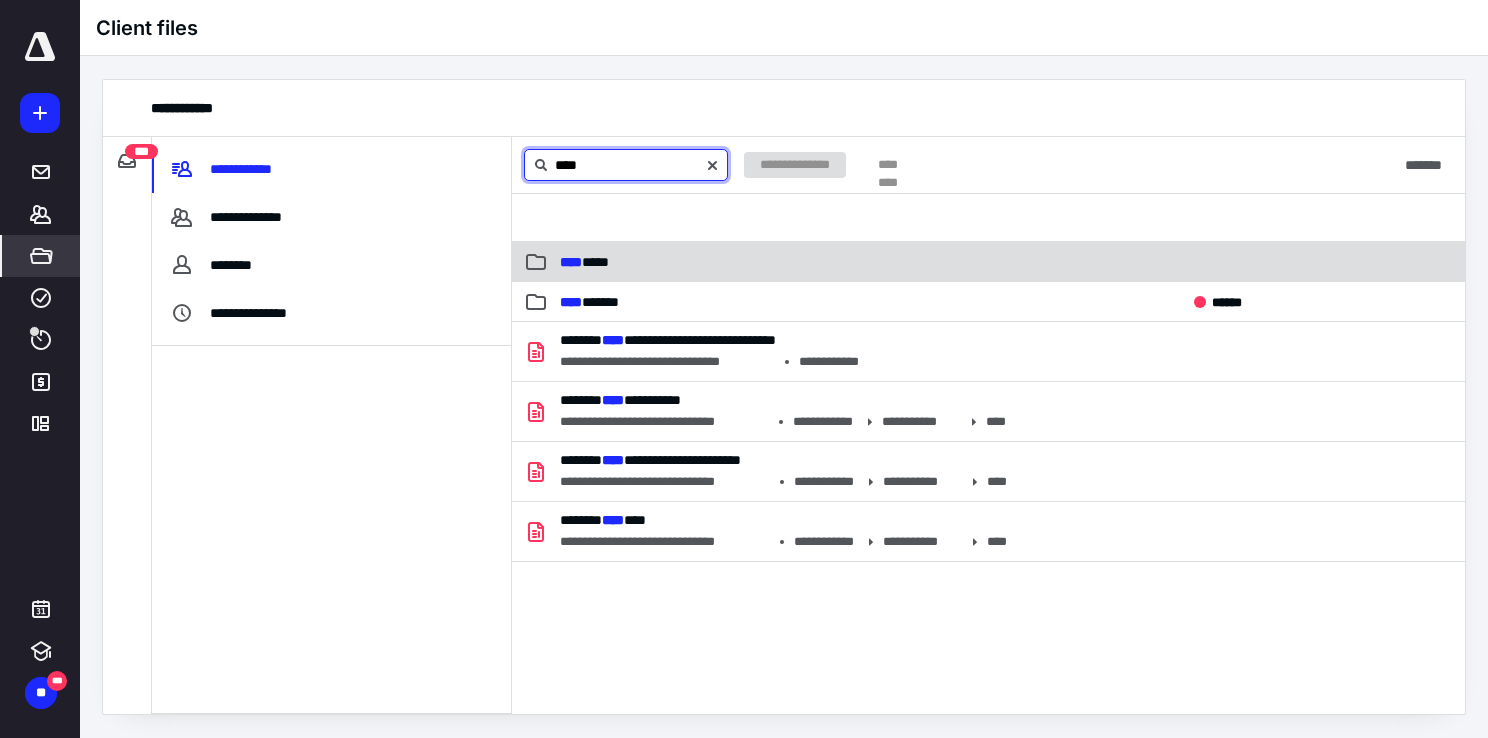 type on "****" 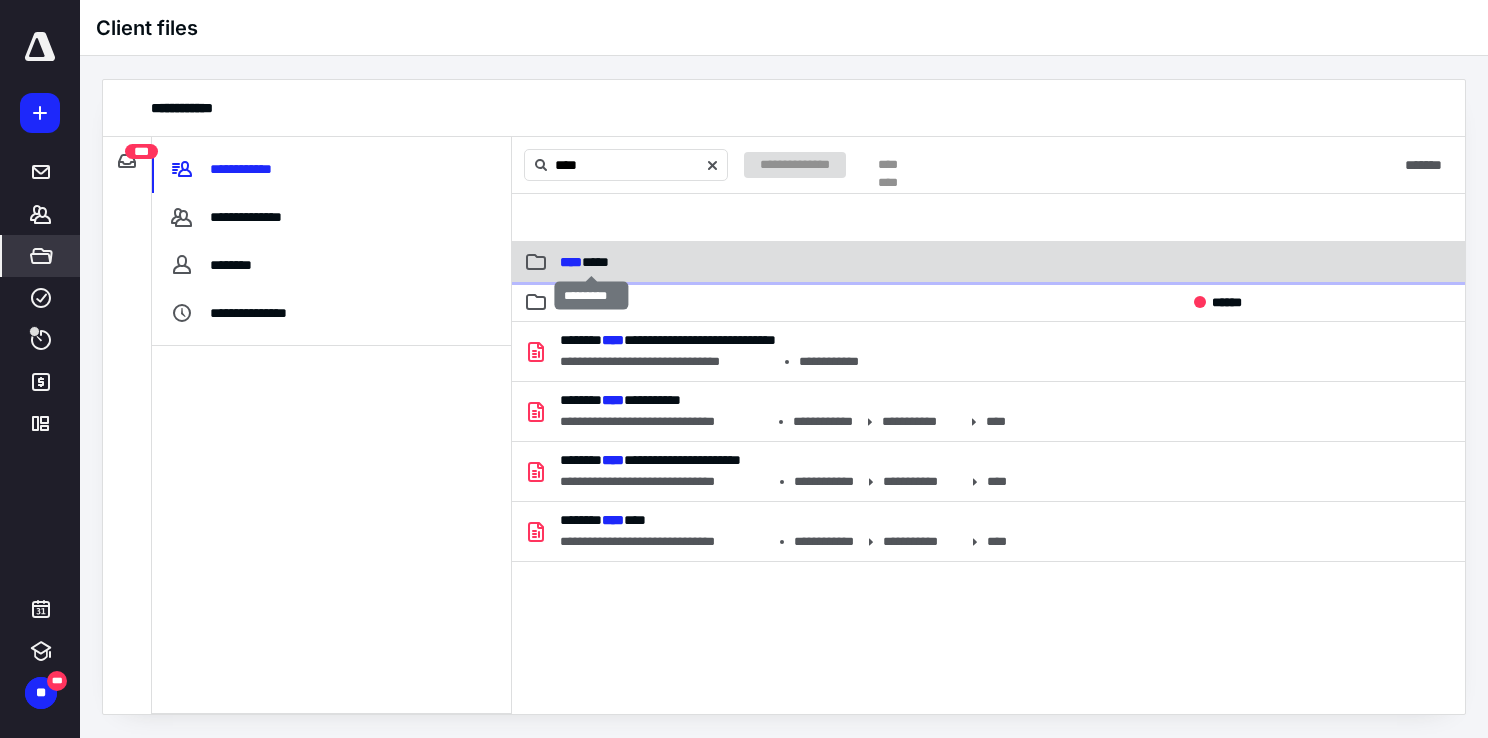 click on "**** ****" at bounding box center (584, 262) 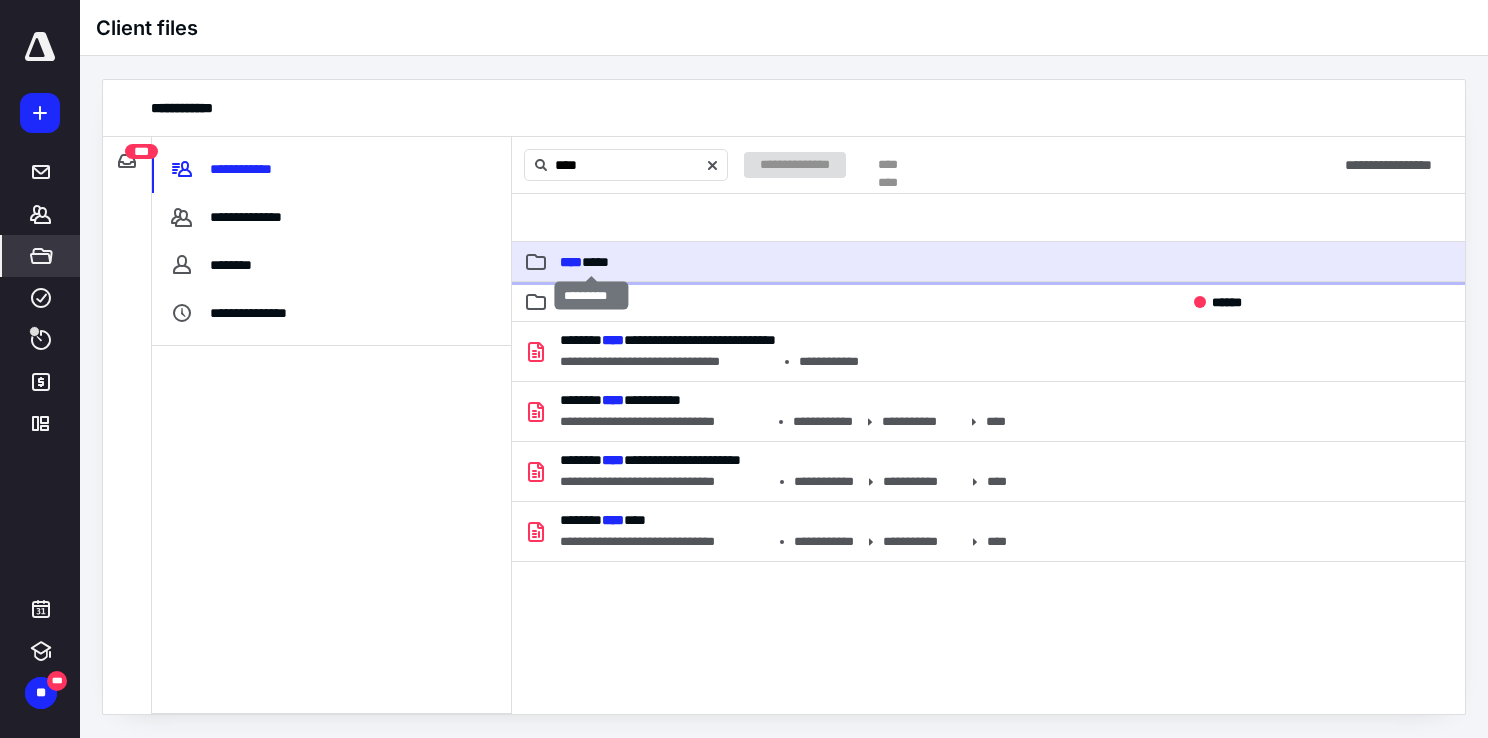 click on "**** ****" at bounding box center (584, 262) 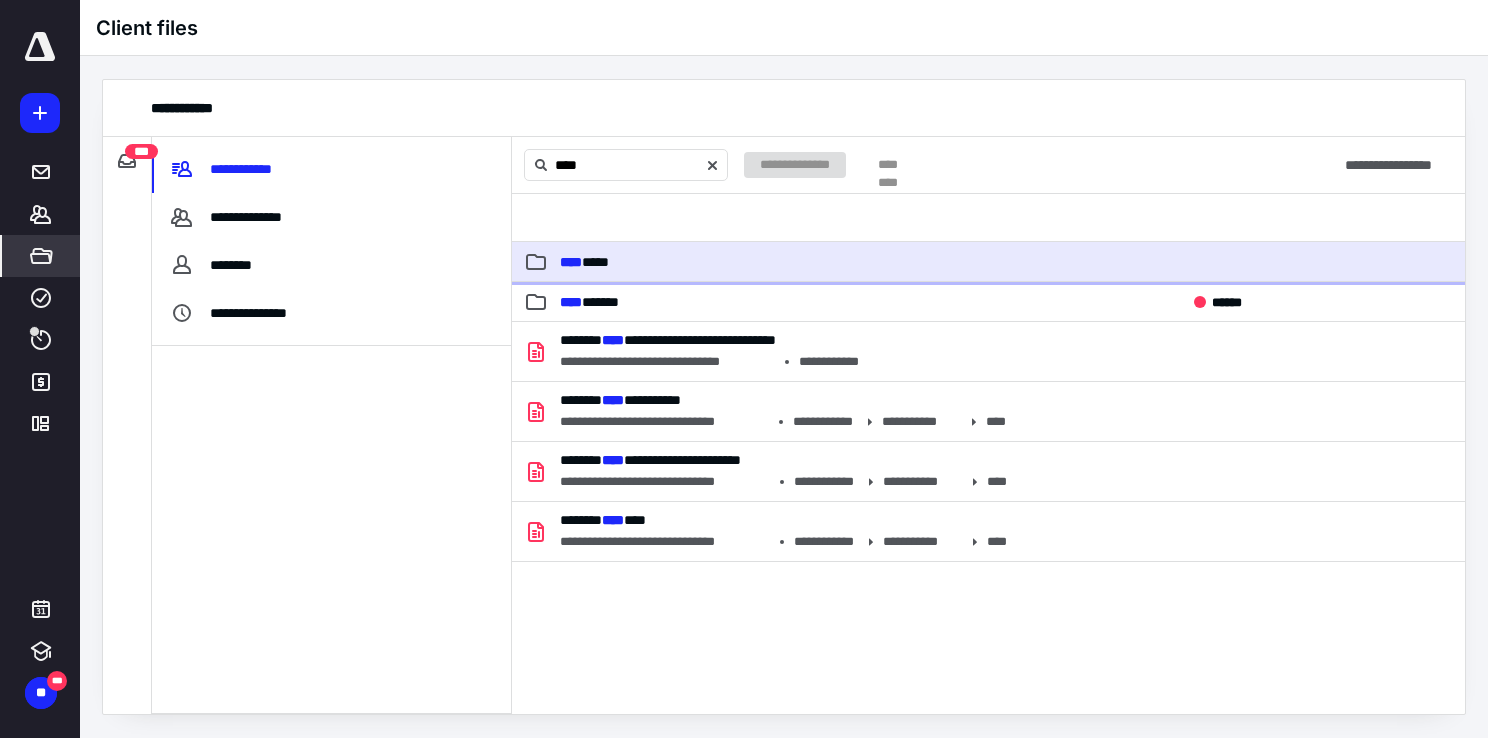 click on "****" at bounding box center [571, 262] 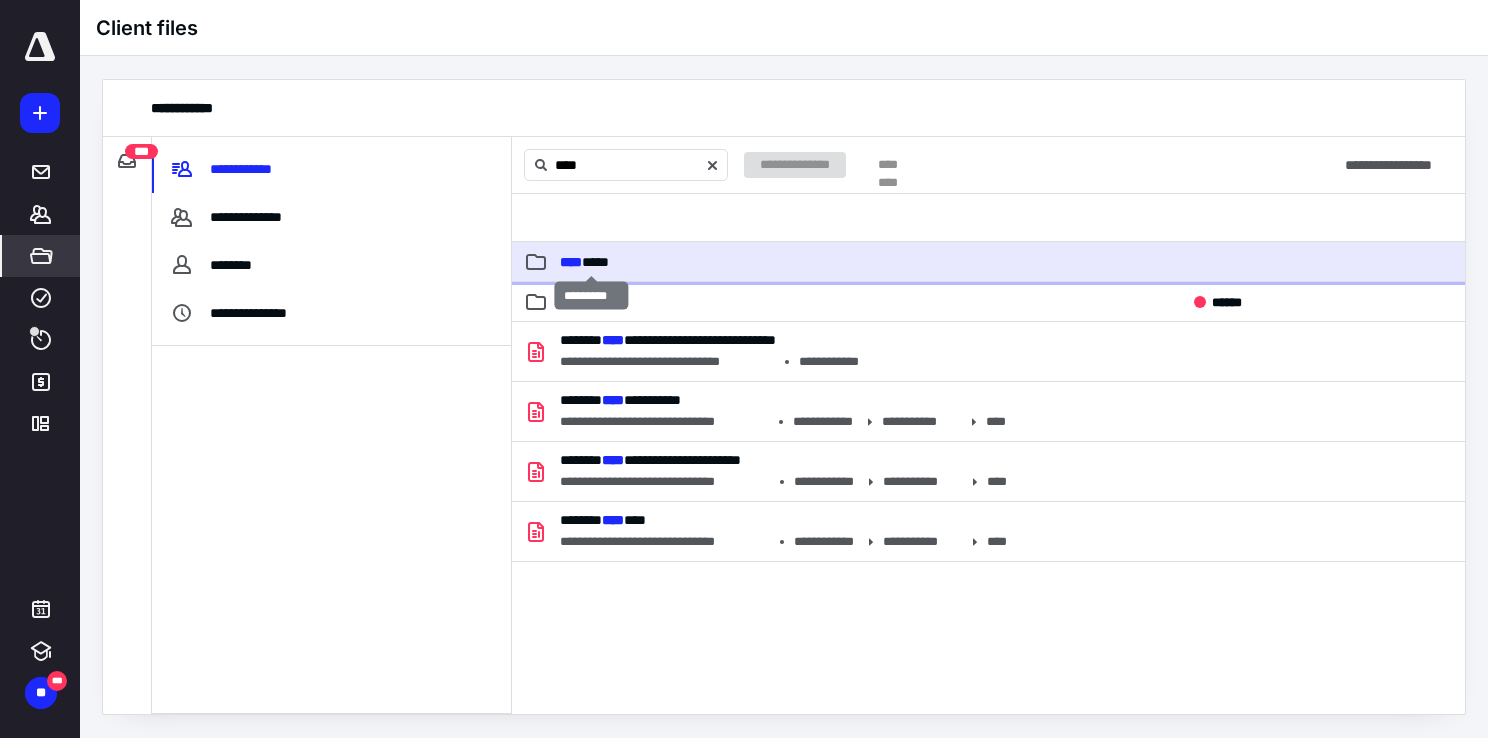 click on "****" at bounding box center (571, 262) 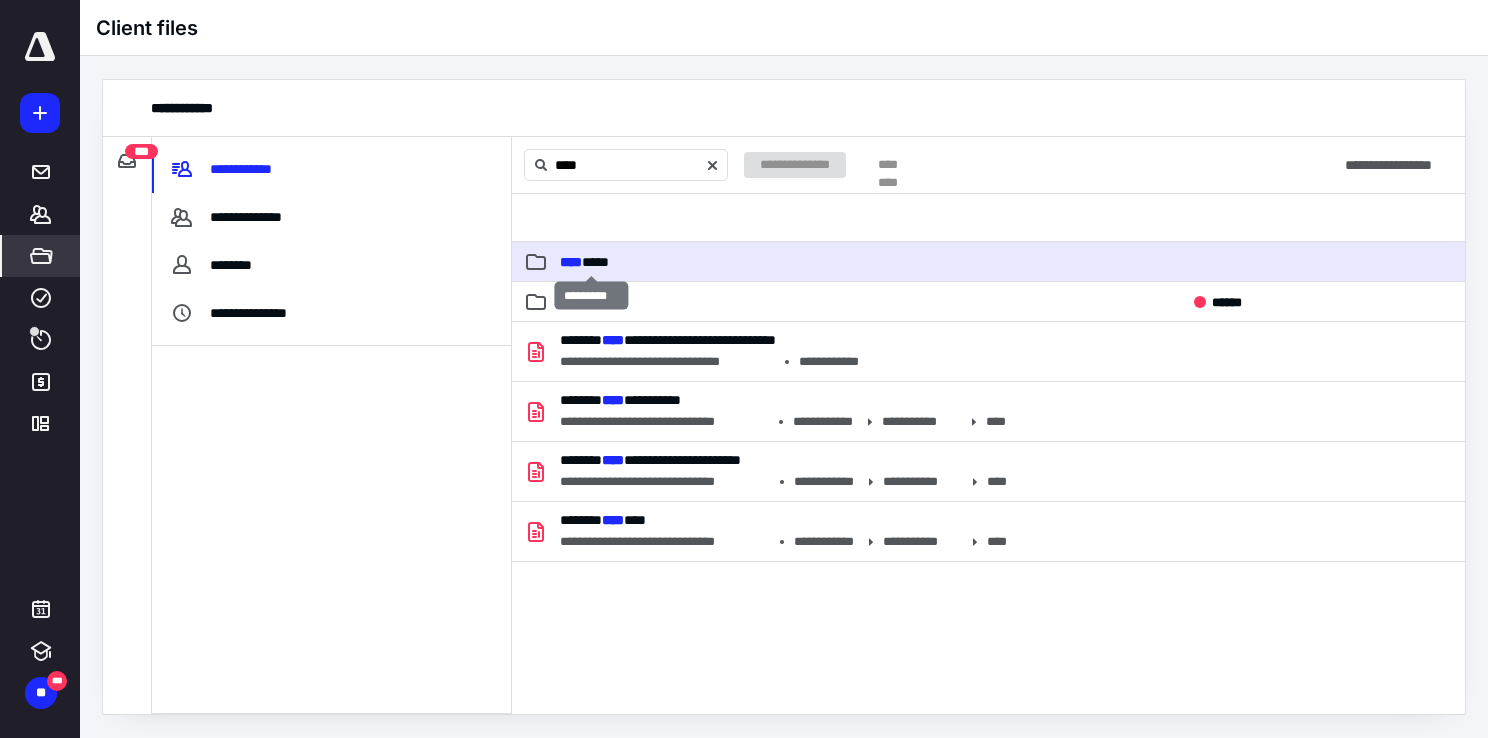 type 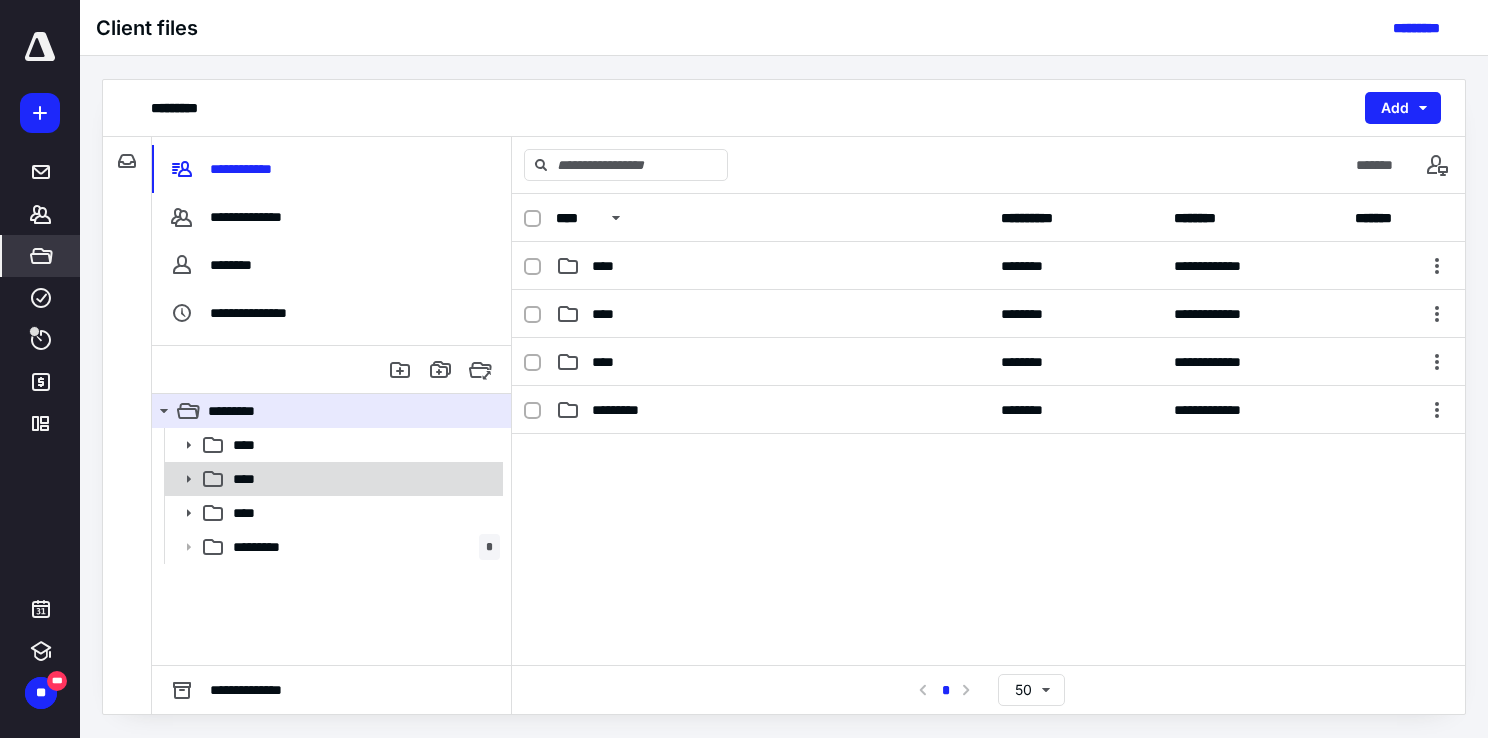 click 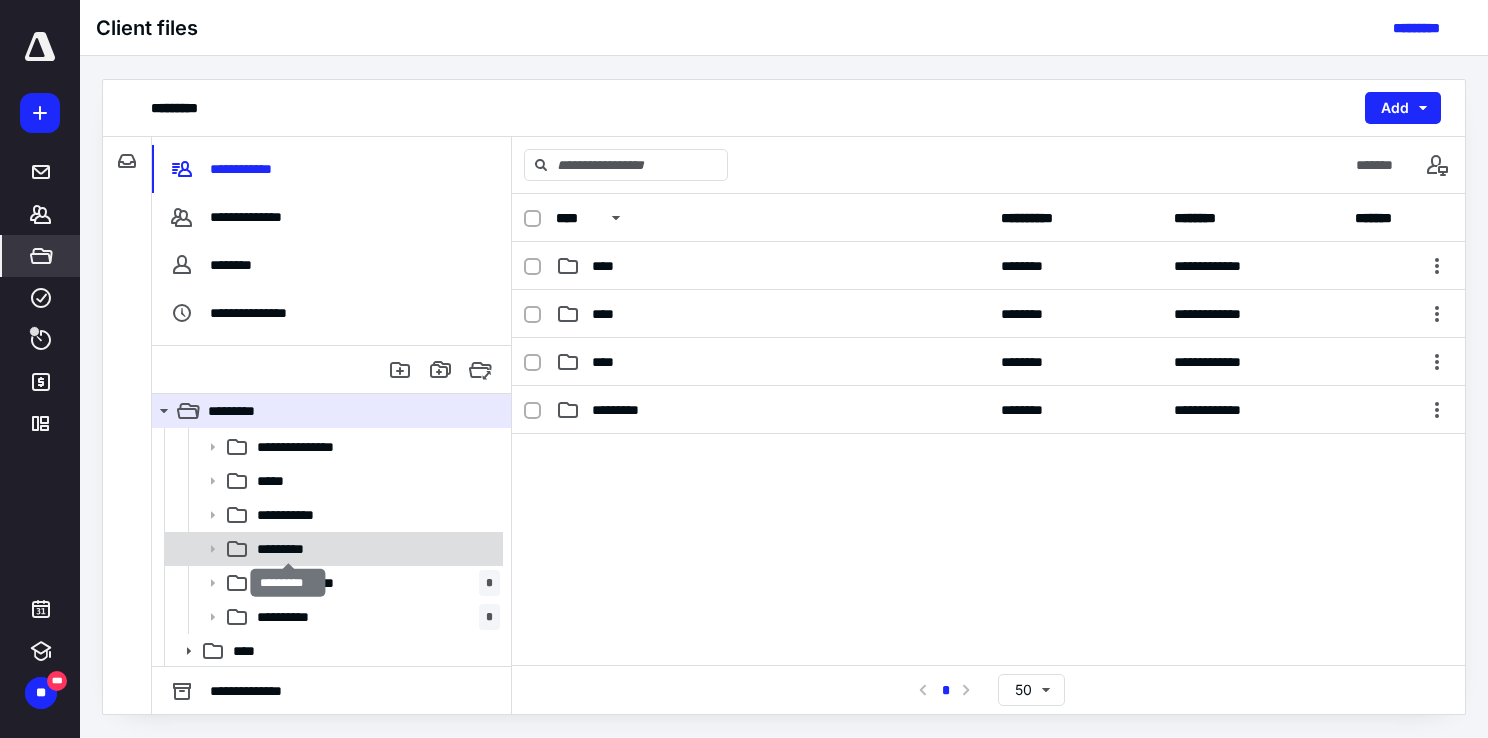 scroll, scrollTop: 136, scrollLeft: 0, axis: vertical 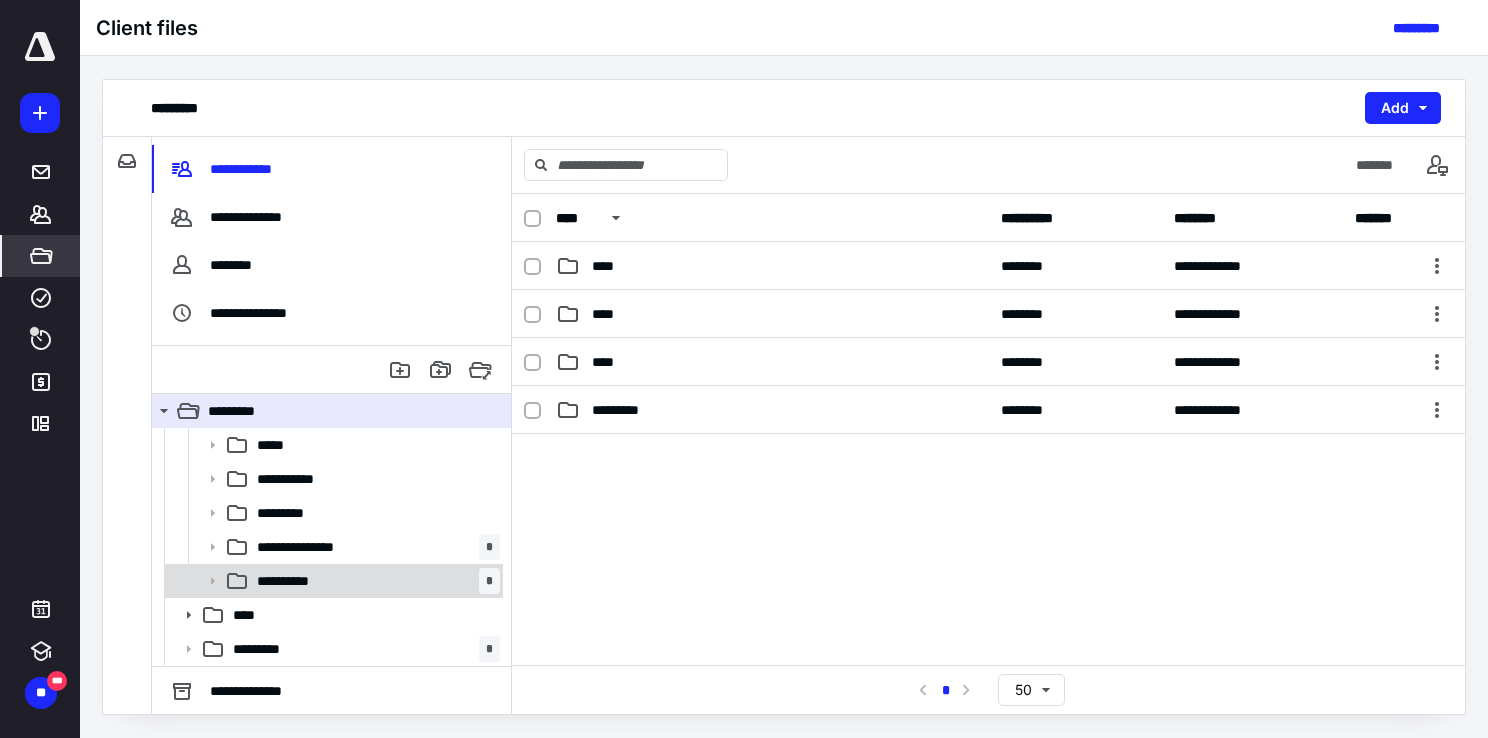 click 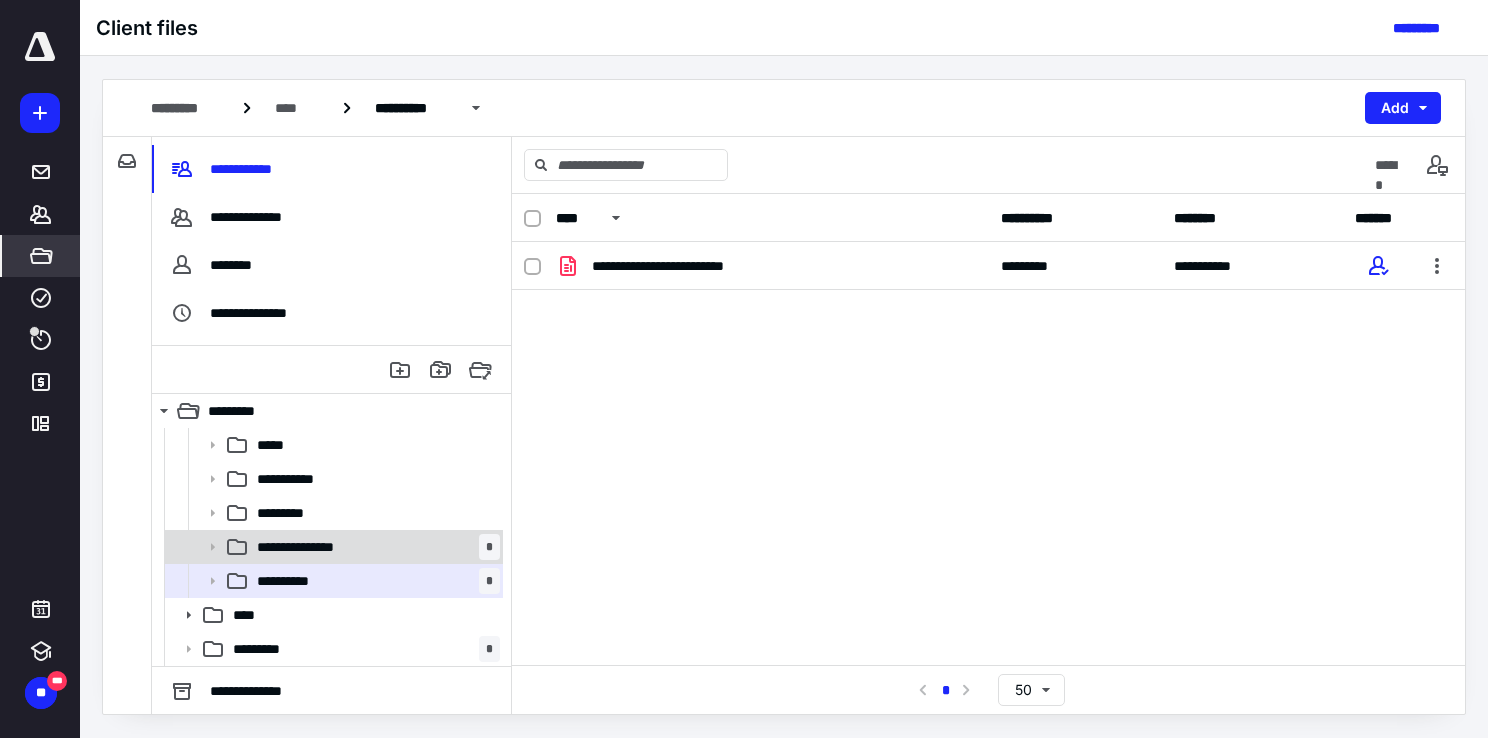 click 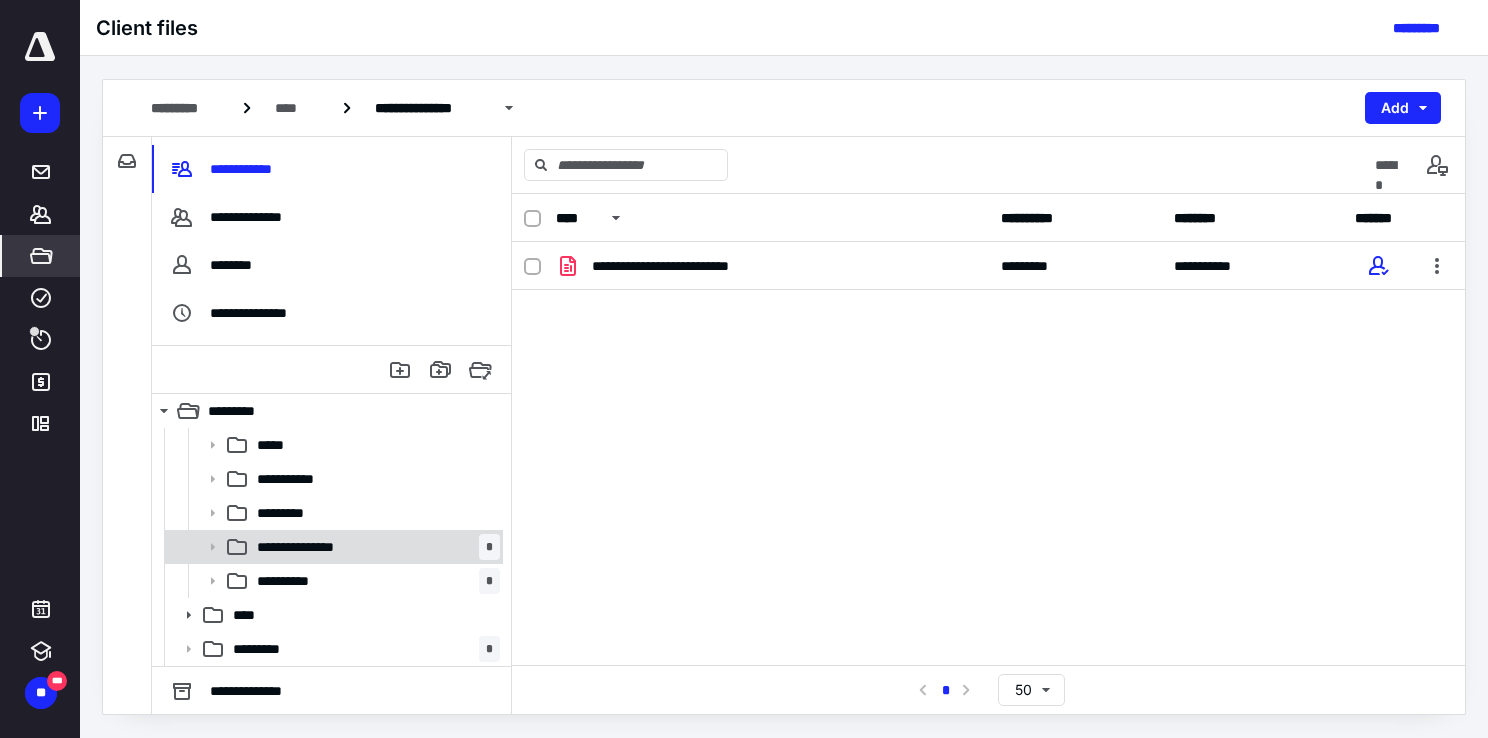 click 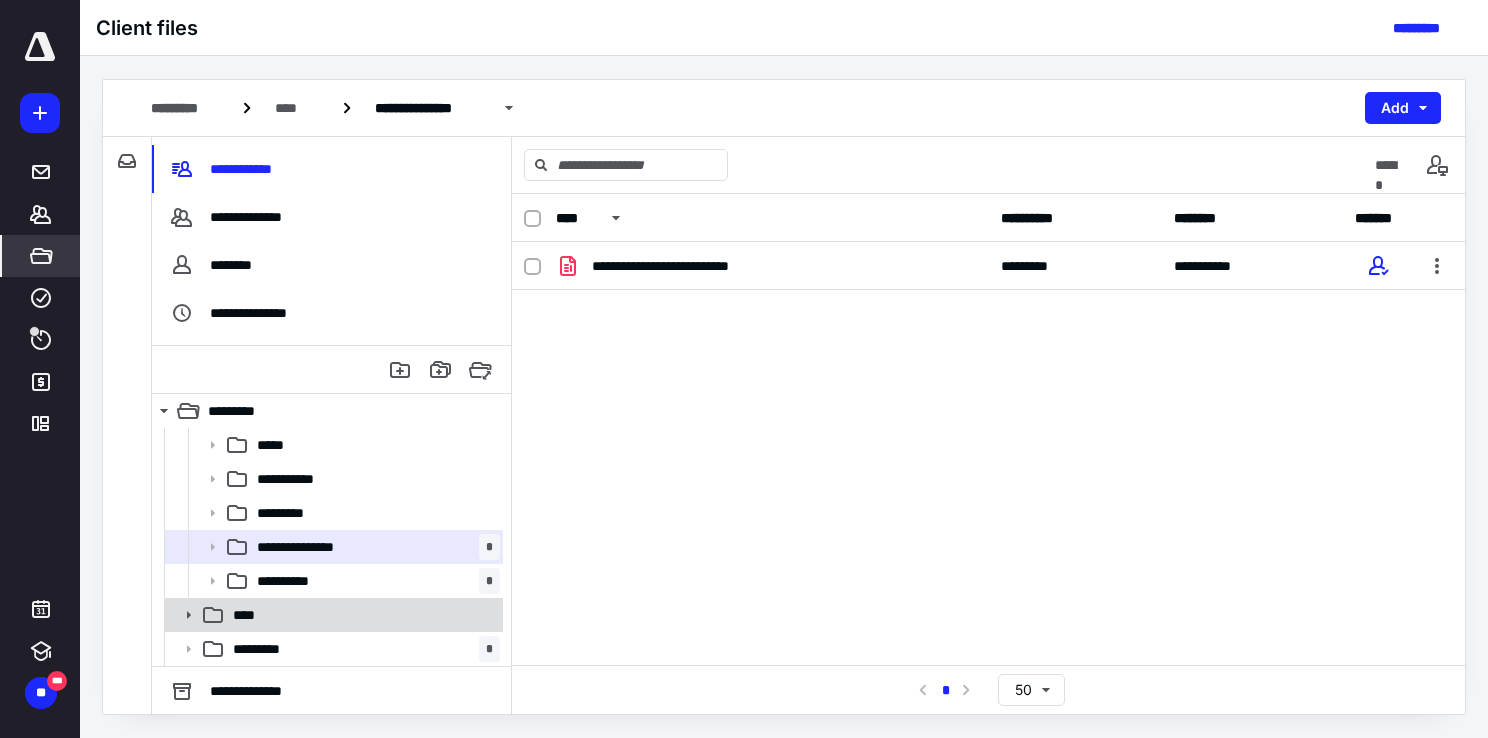 click 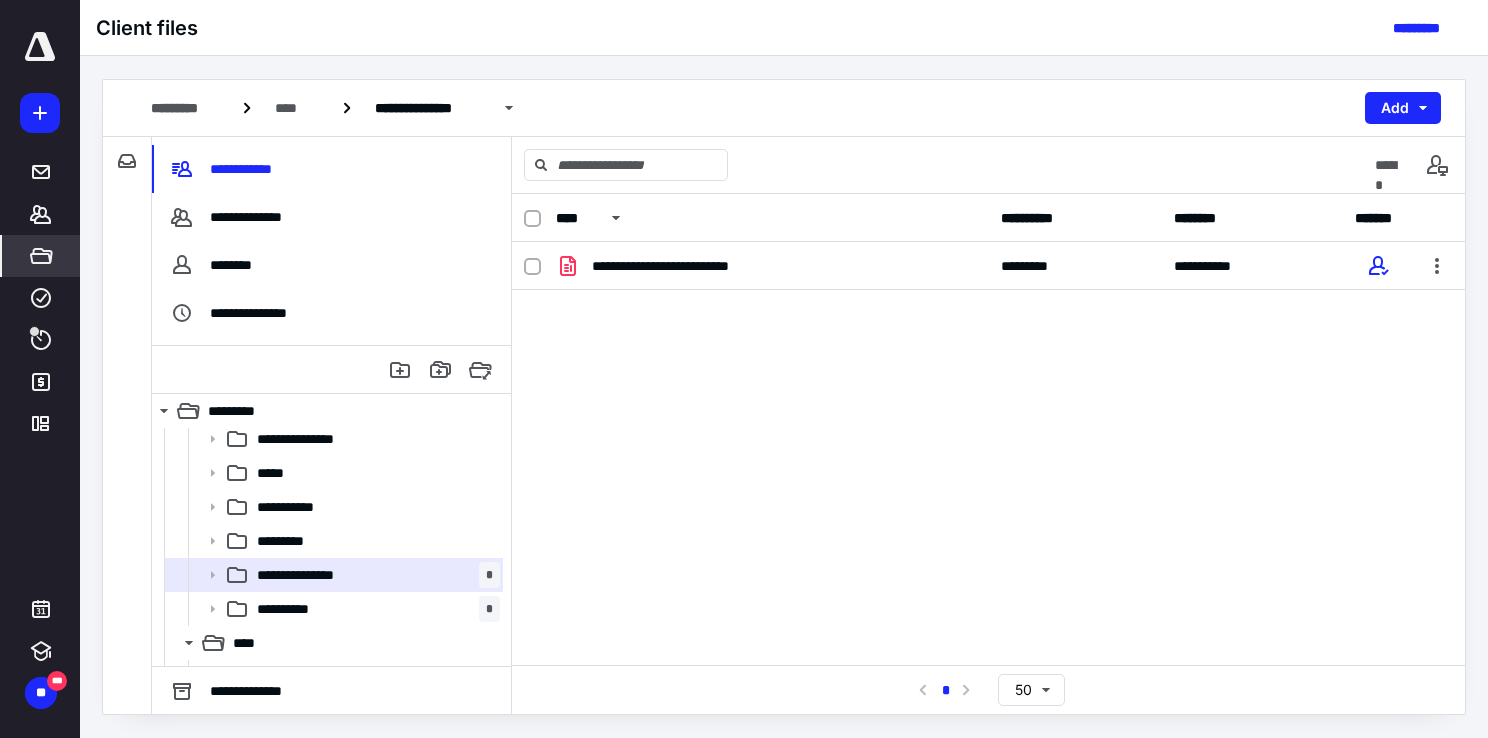 scroll, scrollTop: 0, scrollLeft: 0, axis: both 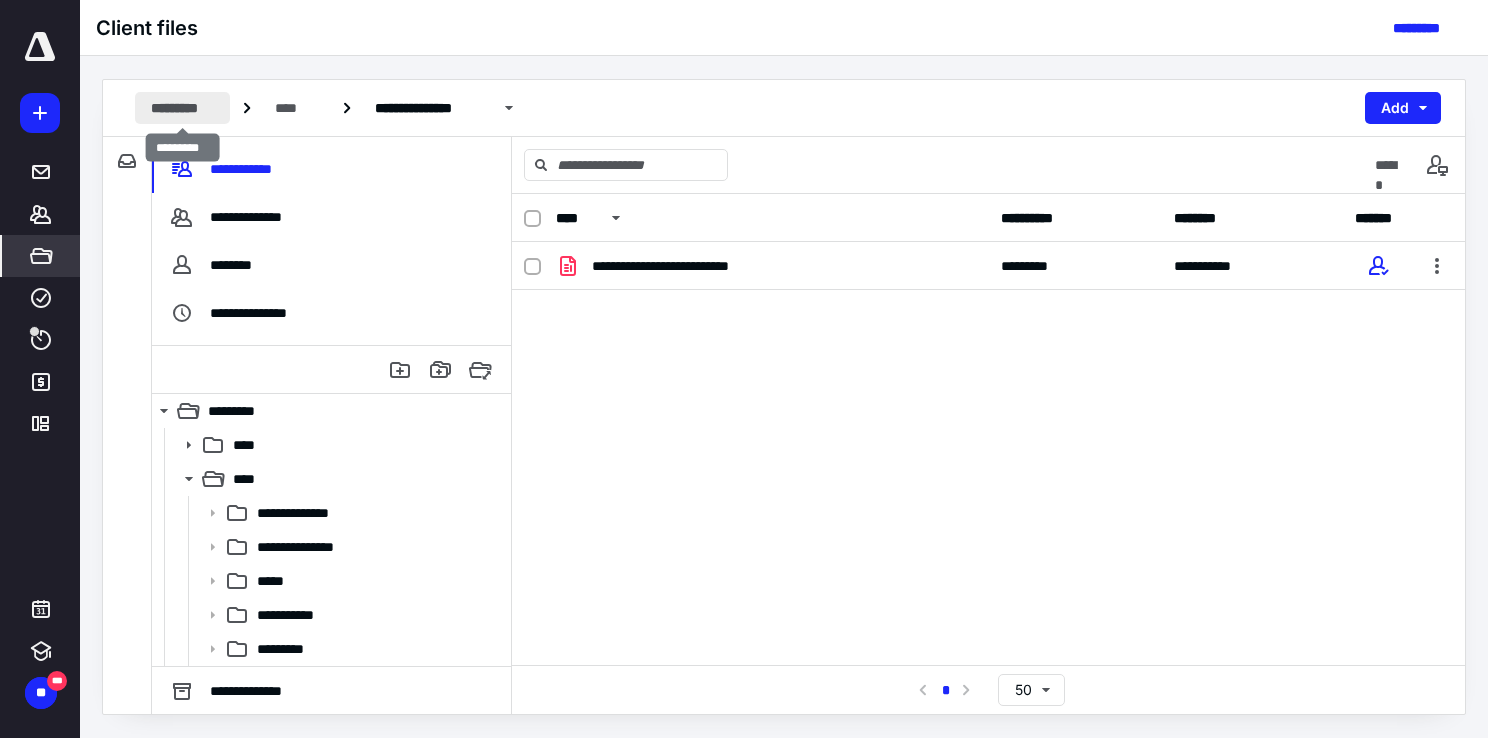 click on "*********" at bounding box center (182, 108) 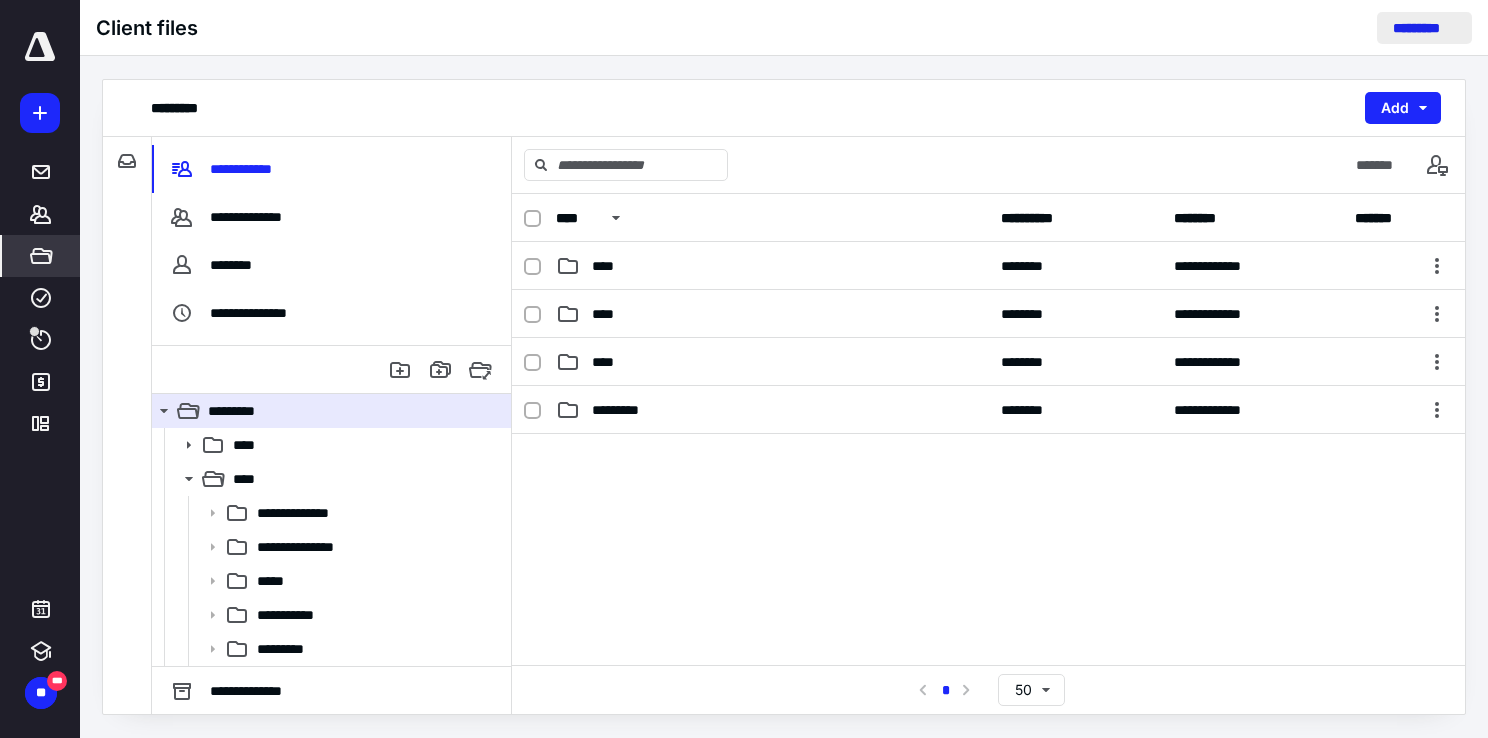 click on "*********" at bounding box center (1424, 28) 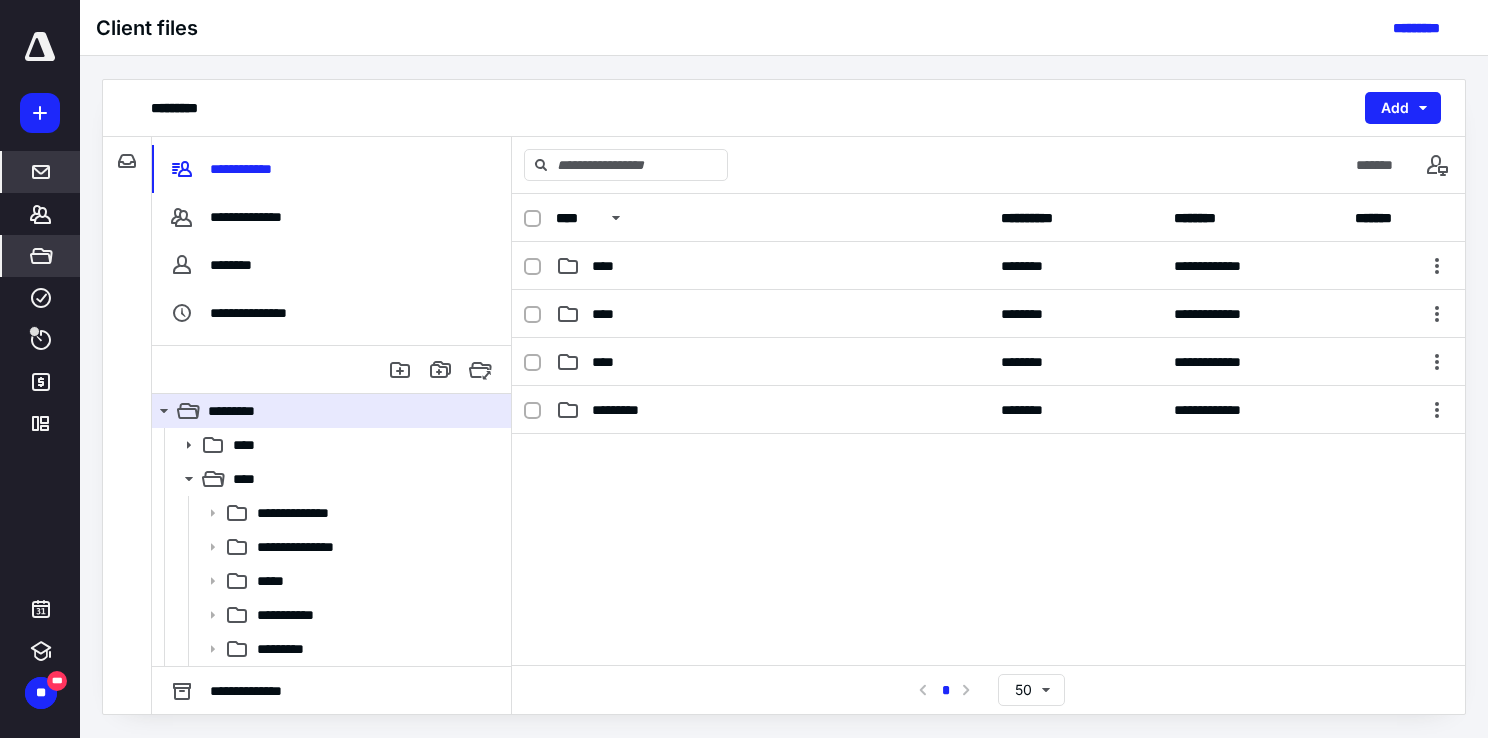 click on "*****" at bounding box center [41, 172] 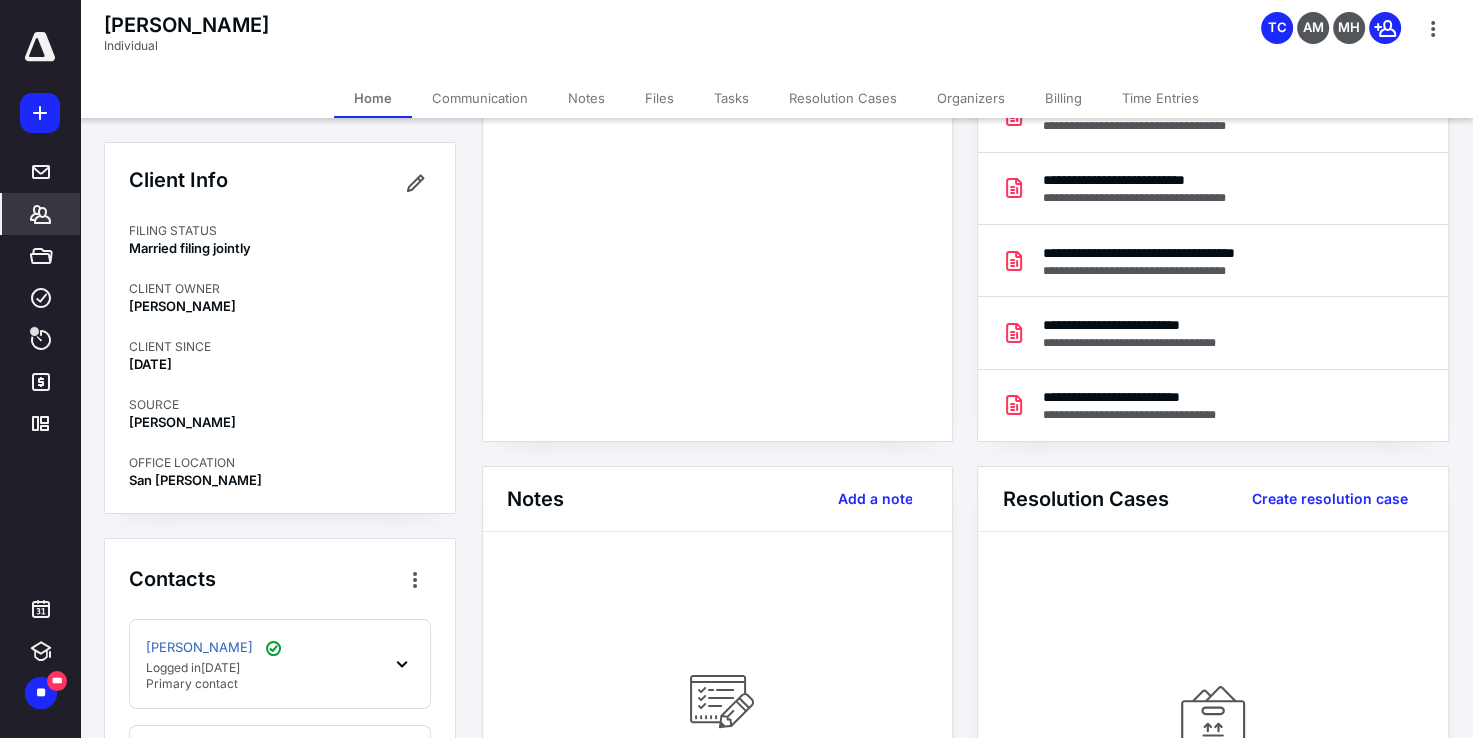scroll, scrollTop: 0, scrollLeft: 0, axis: both 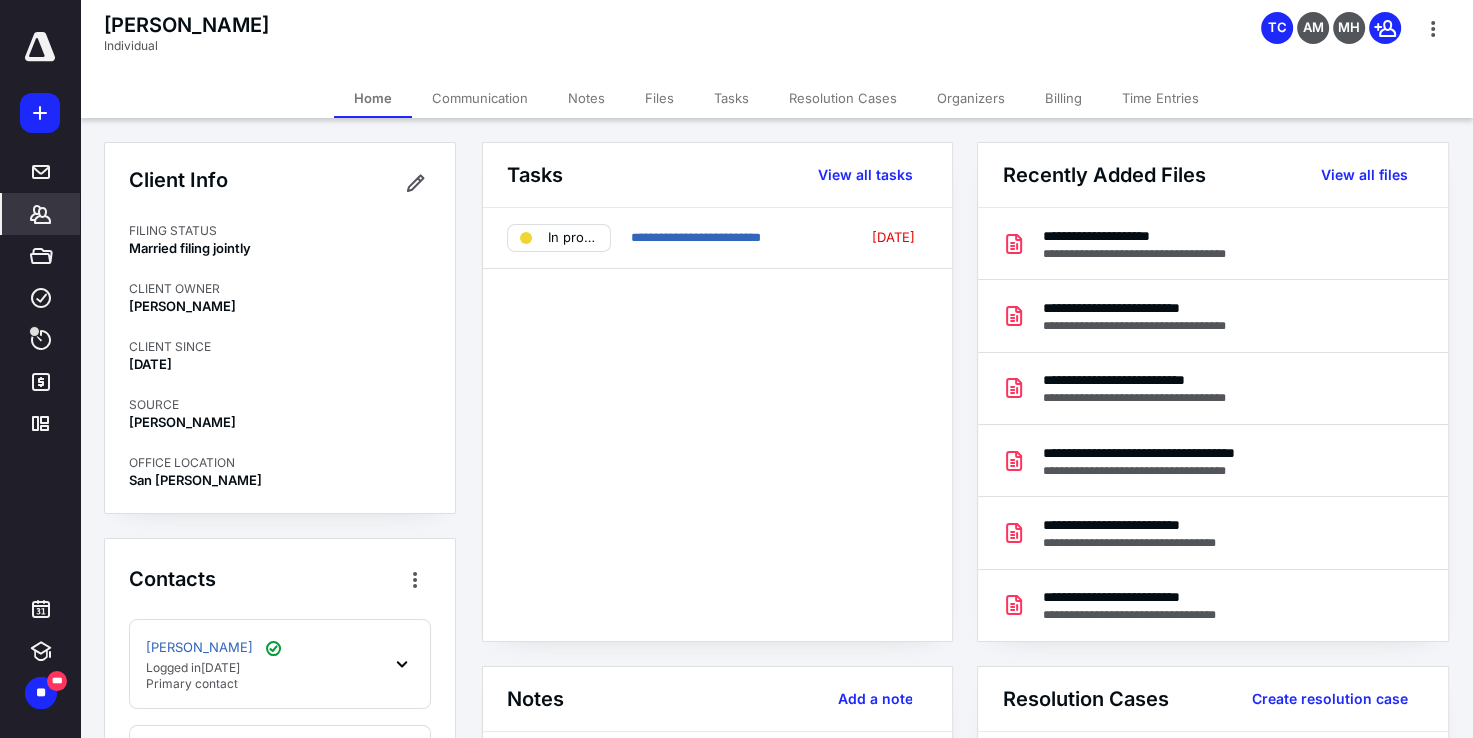 click on "Tasks" at bounding box center (731, 98) 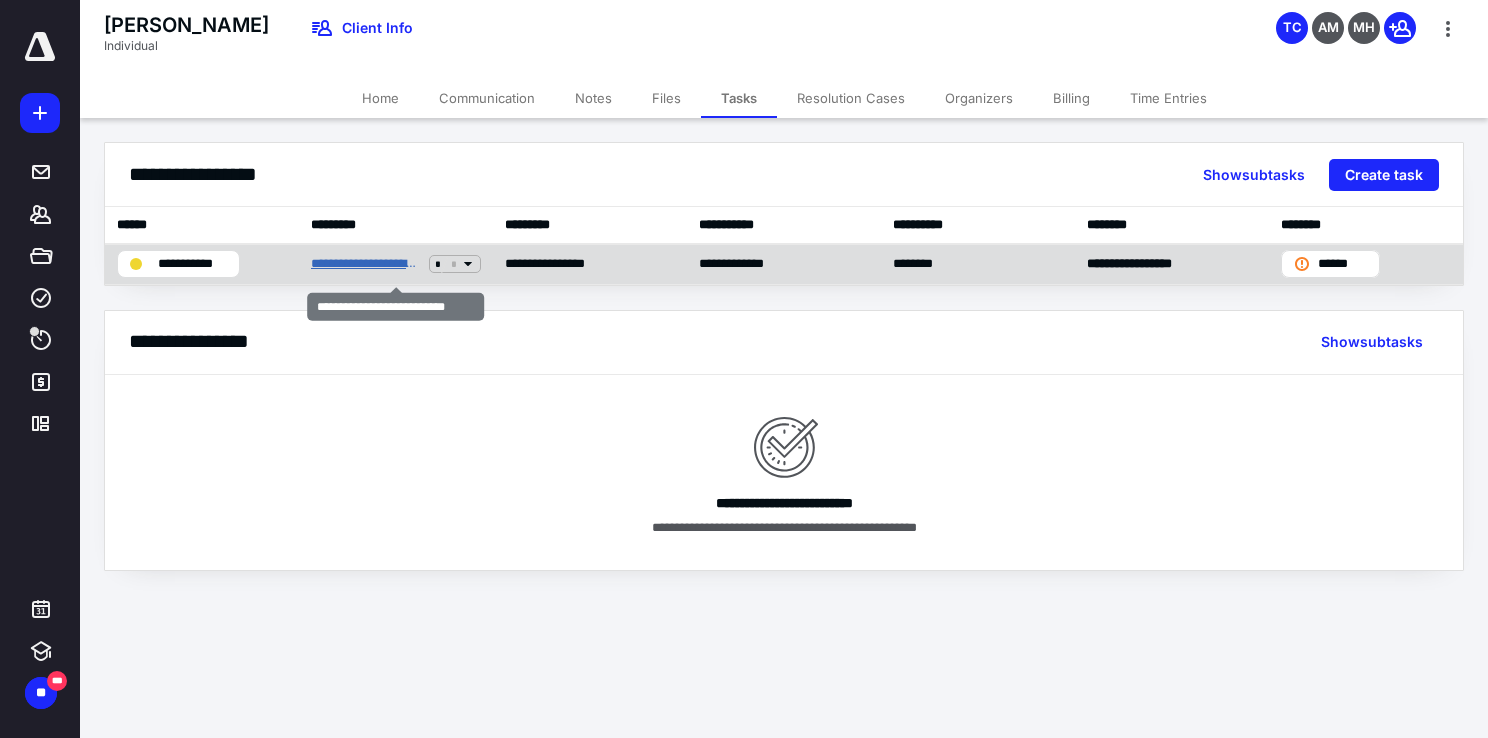 click on "**********" at bounding box center (366, 264) 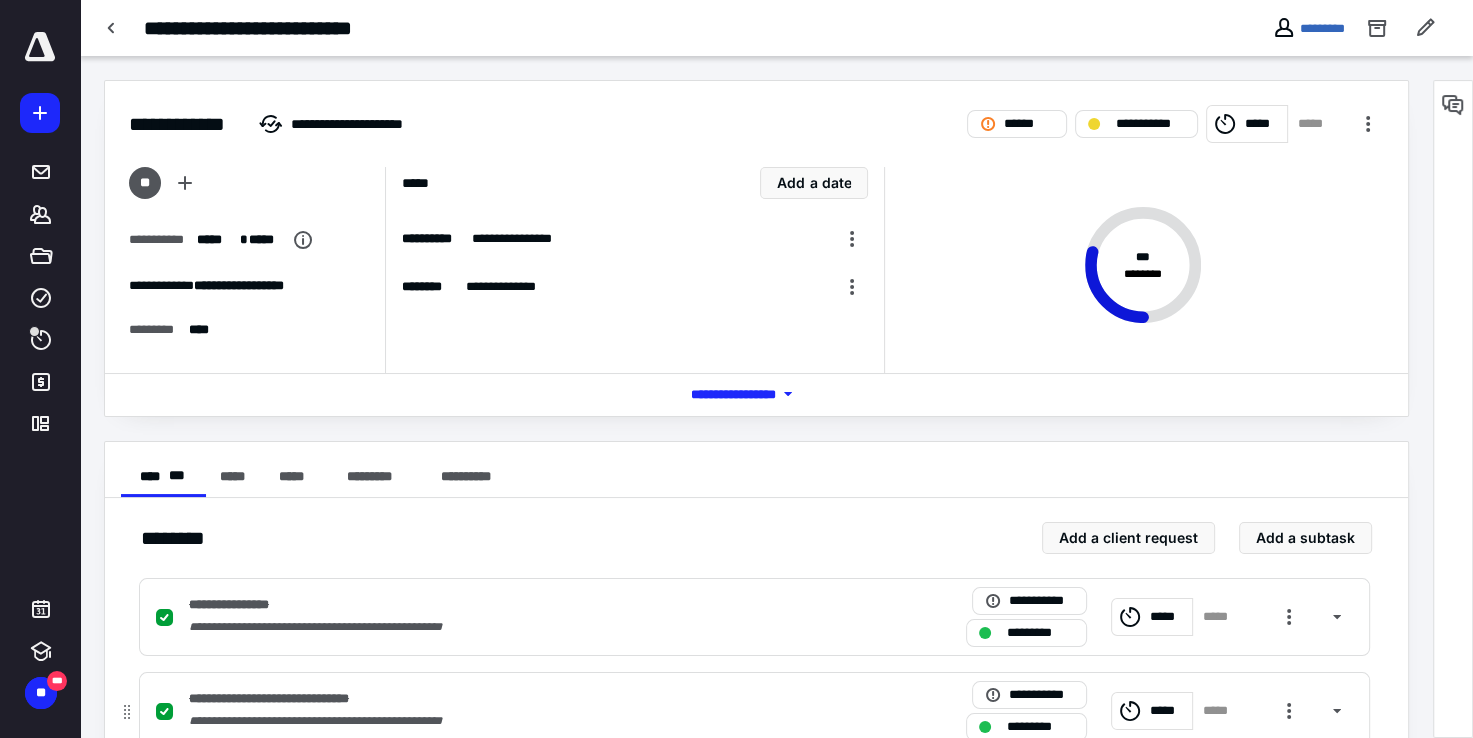scroll, scrollTop: 200, scrollLeft: 0, axis: vertical 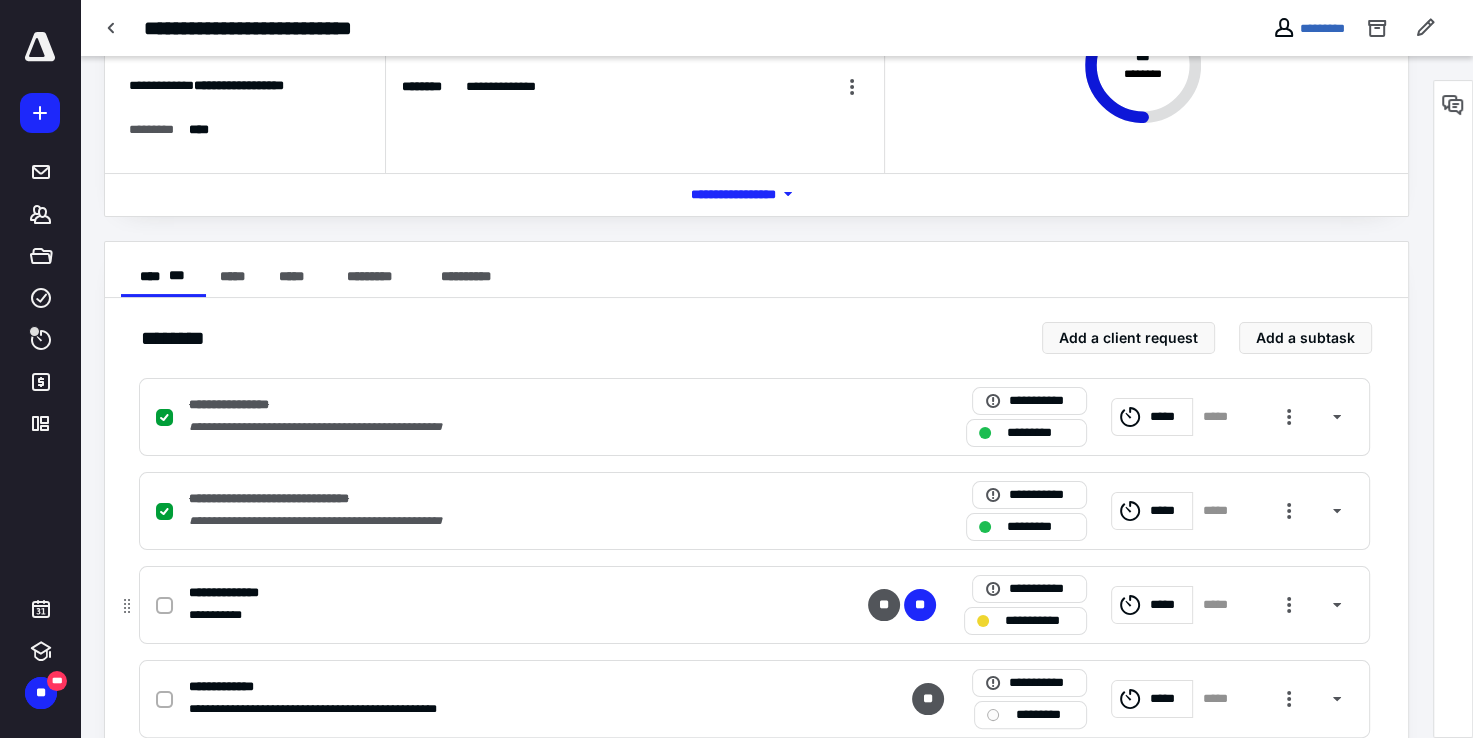 click on "**********" at bounding box center [492, 615] 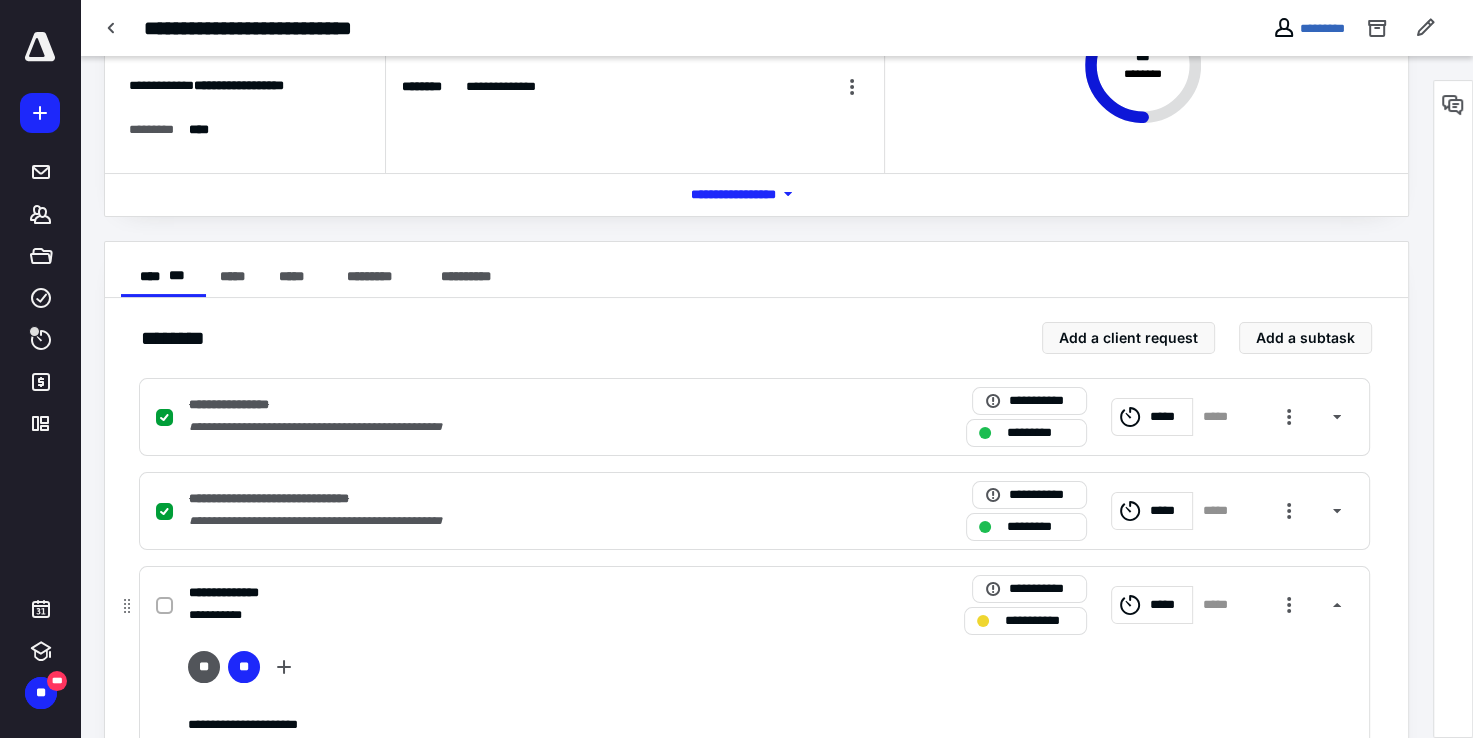 scroll, scrollTop: 0, scrollLeft: 0, axis: both 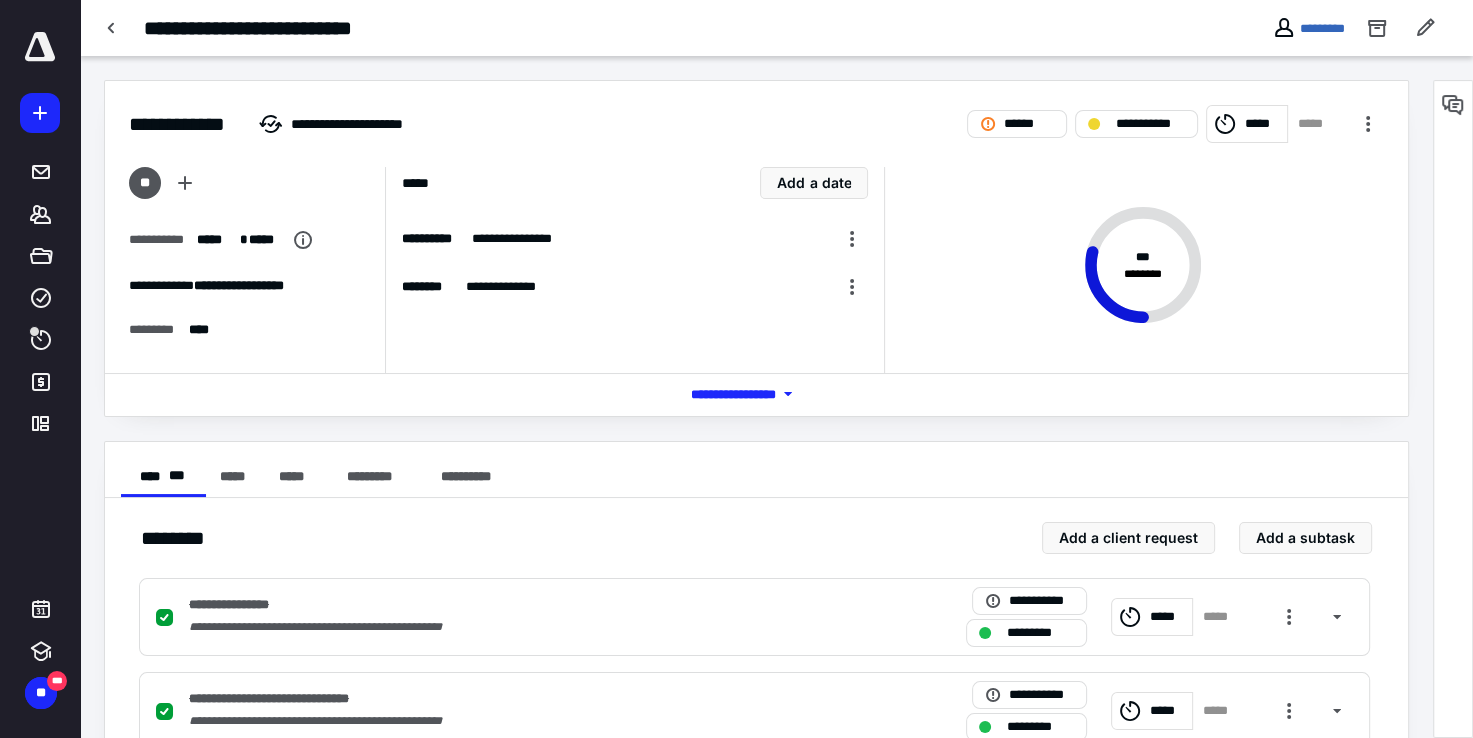 click on "*** **** *******" at bounding box center [757, 394] 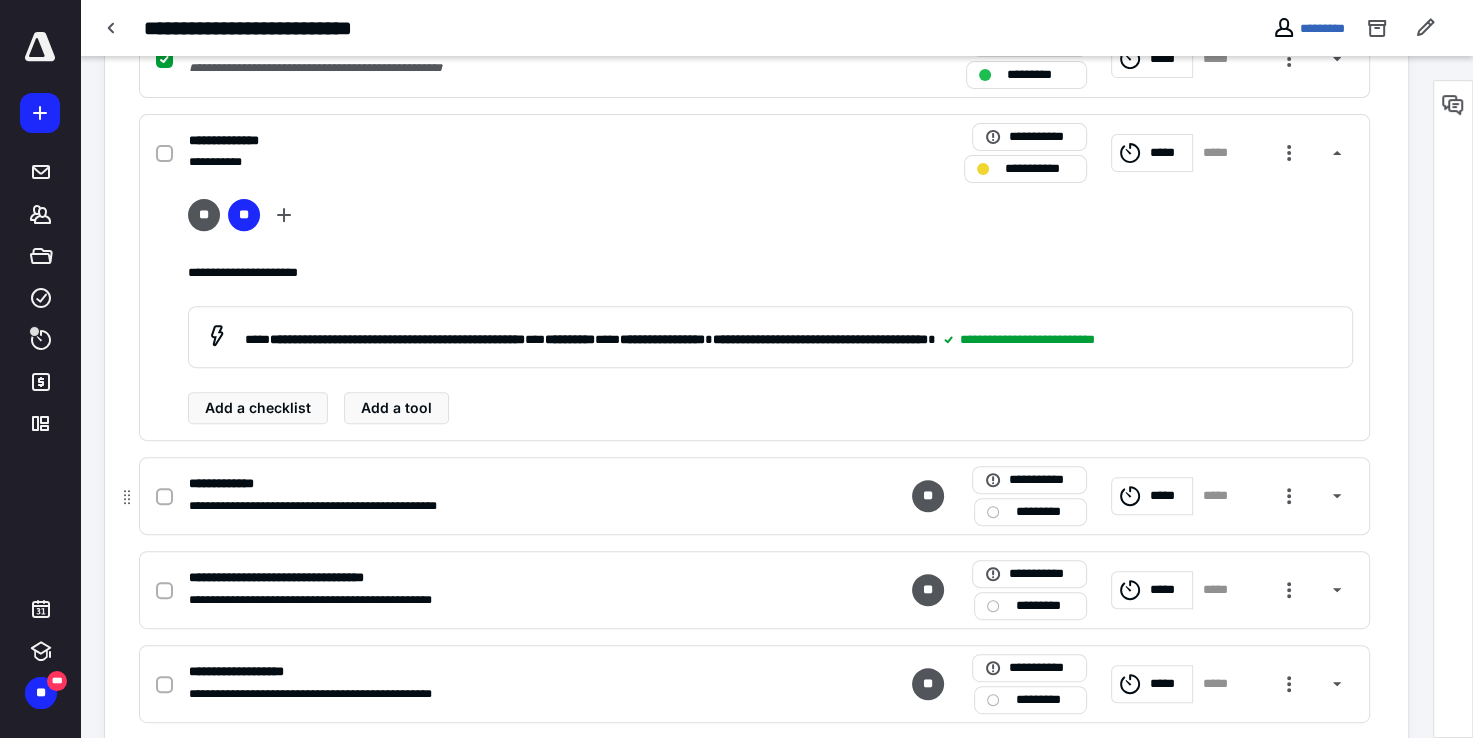 scroll, scrollTop: 800, scrollLeft: 0, axis: vertical 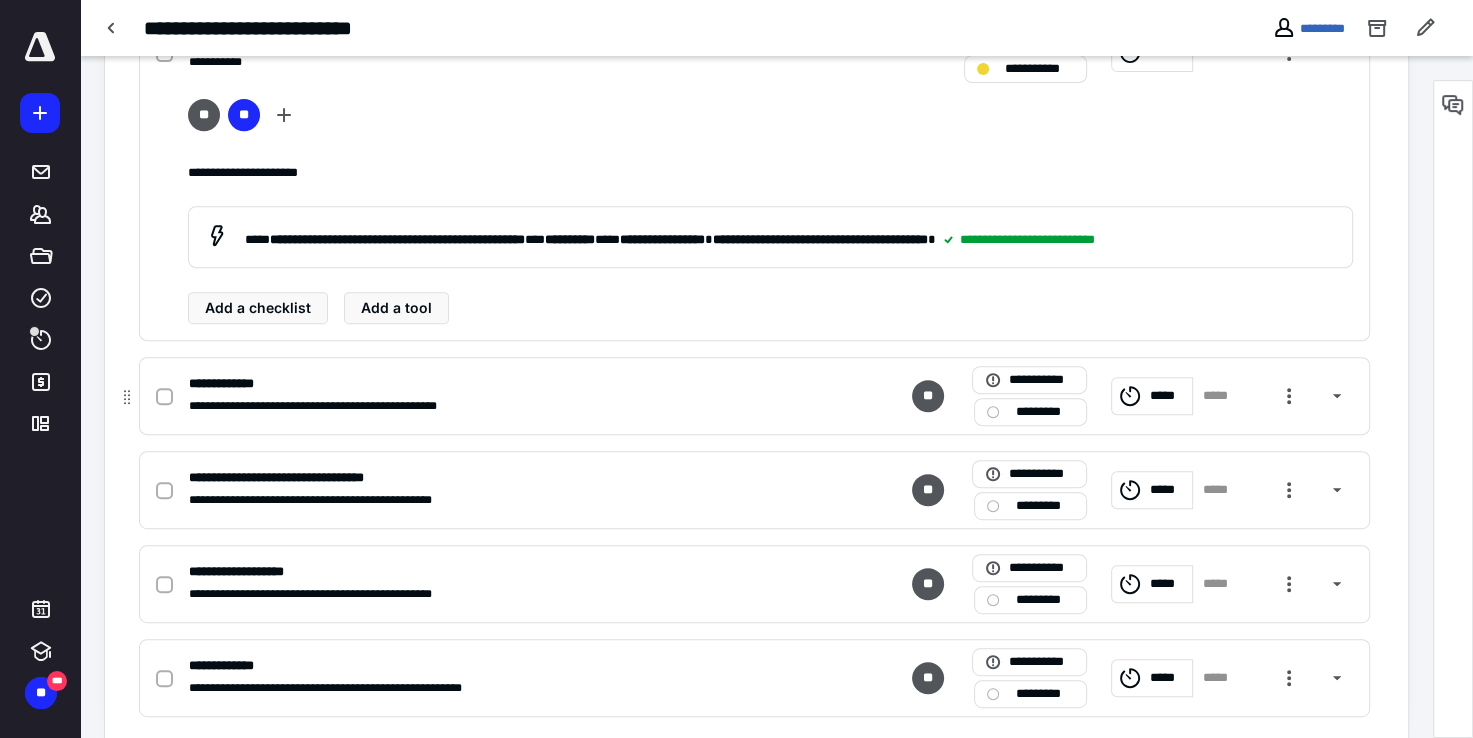 click on "**********" at bounding box center (754, 396) 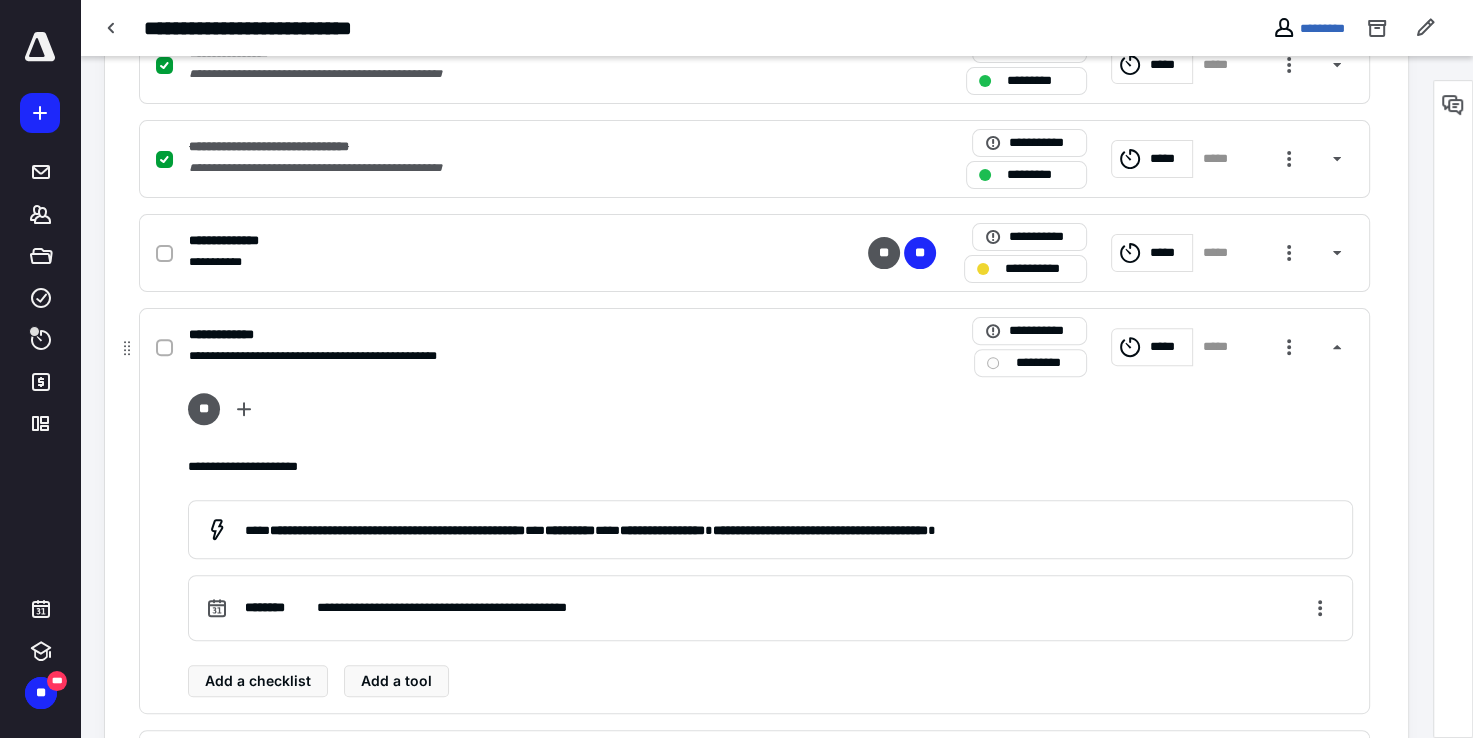 scroll, scrollTop: 400, scrollLeft: 0, axis: vertical 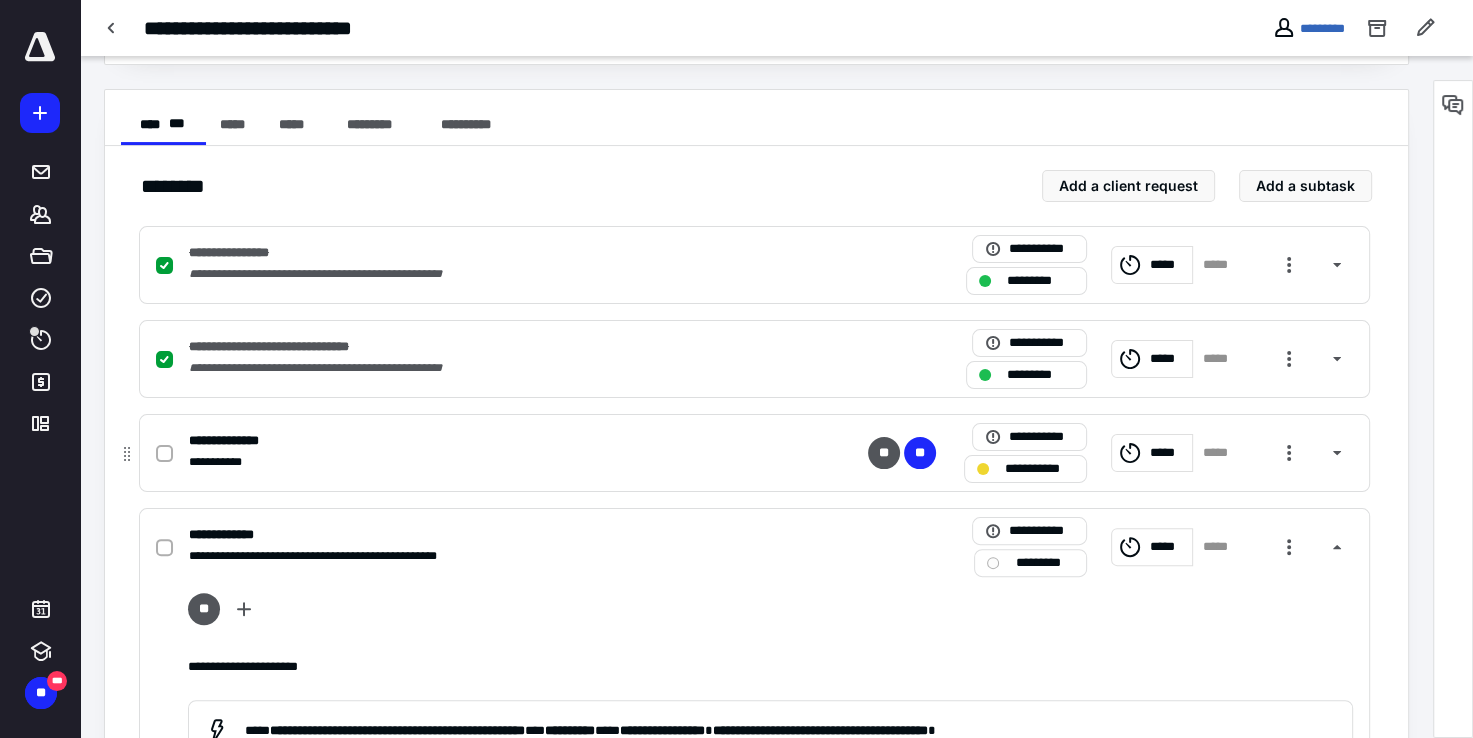 click on "**********" at bounding box center (492, 462) 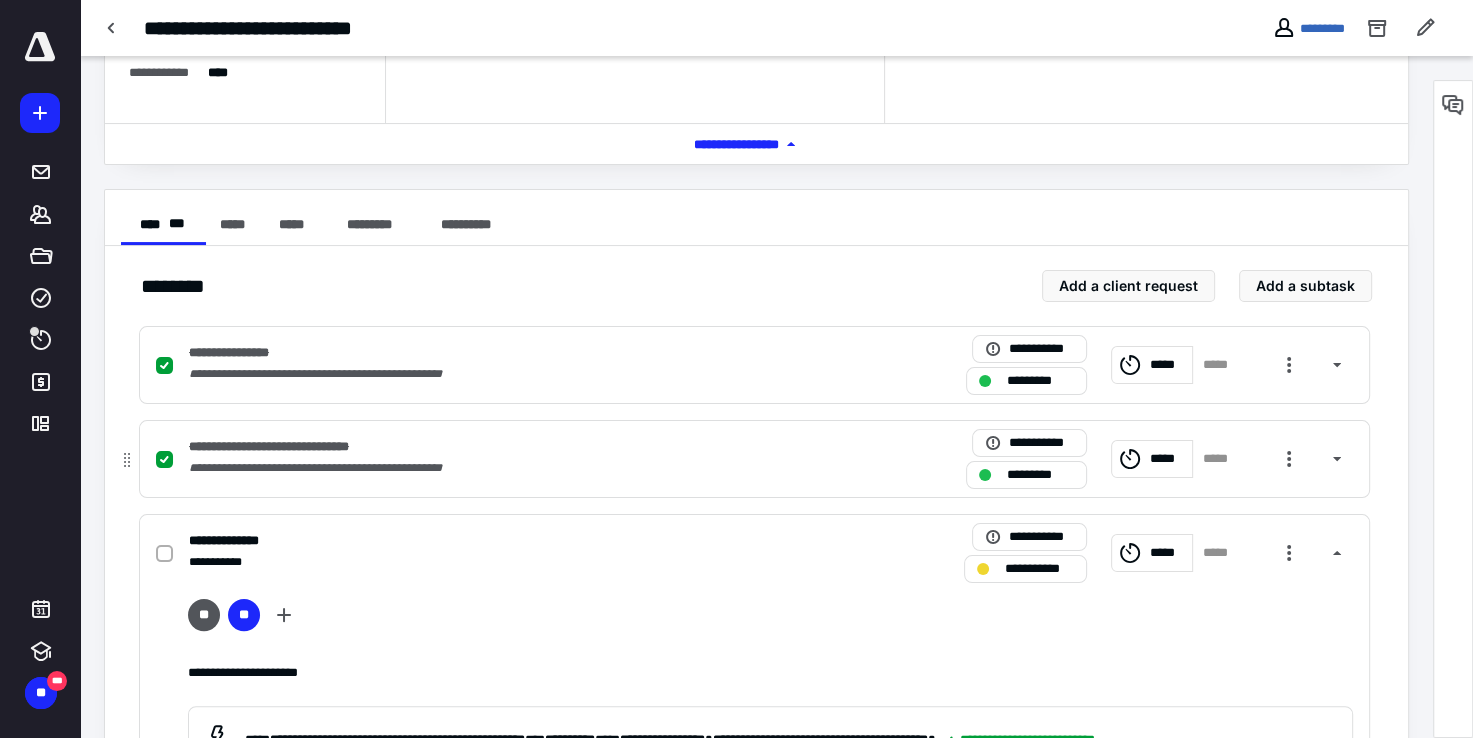 click on "**********" at bounding box center [492, 468] 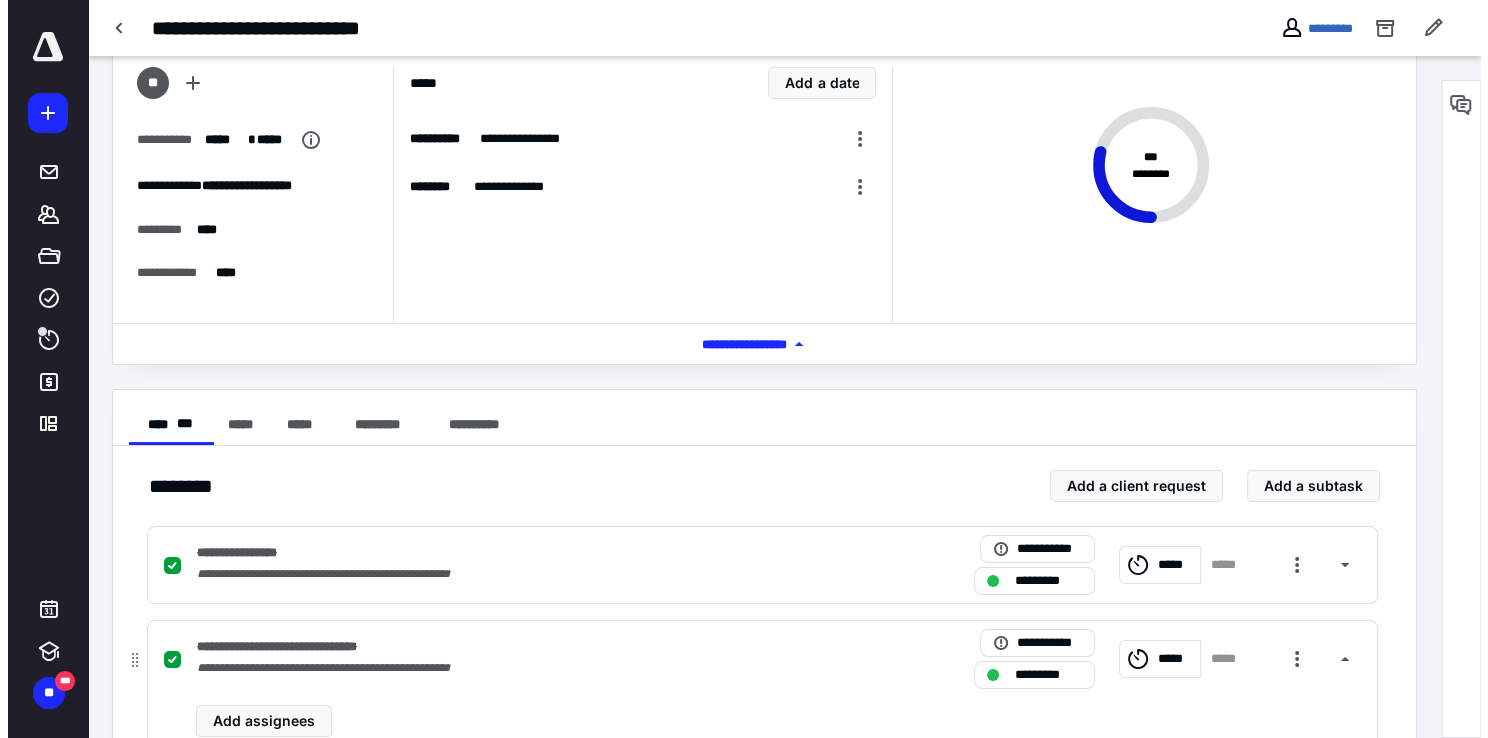 scroll, scrollTop: 0, scrollLeft: 0, axis: both 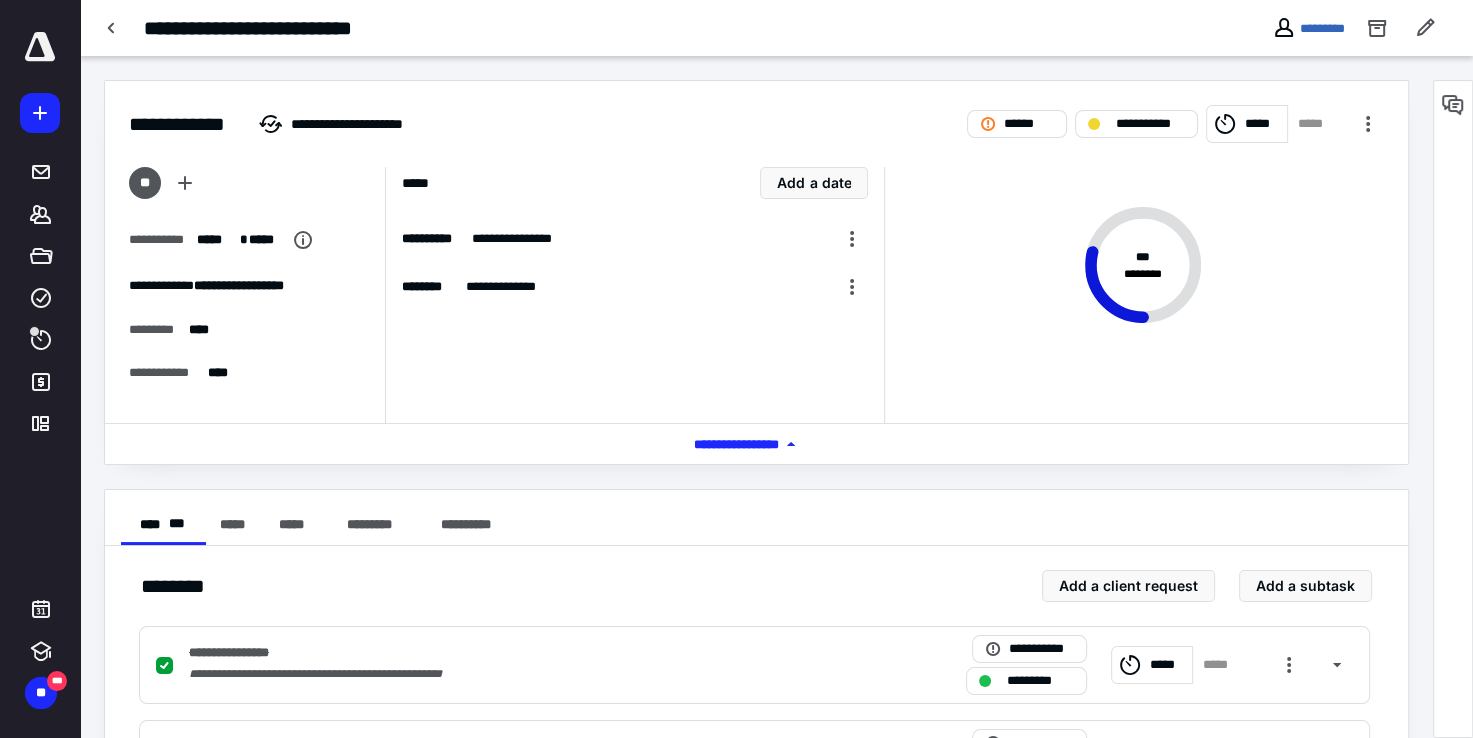 click on "*** **** *******" at bounding box center (756, 444) 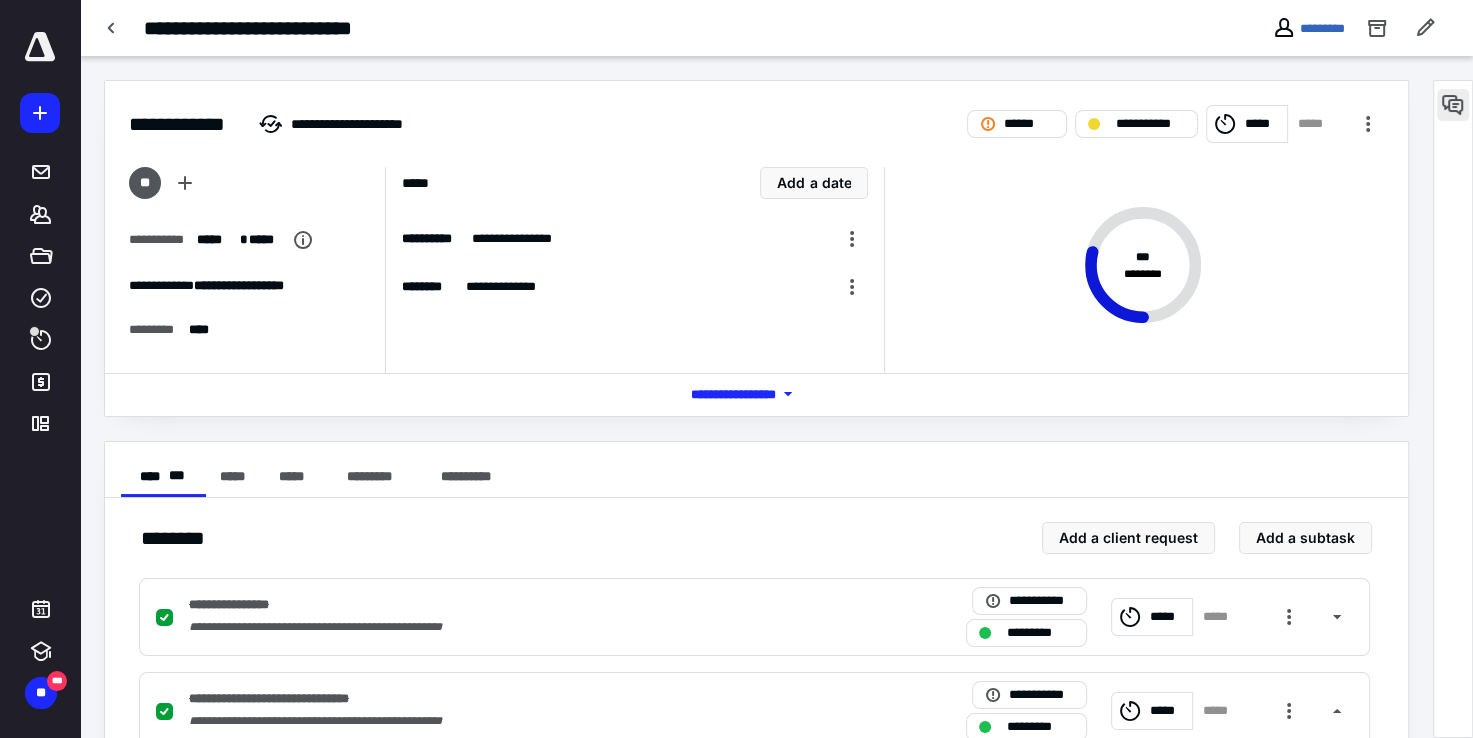 click at bounding box center (1453, 105) 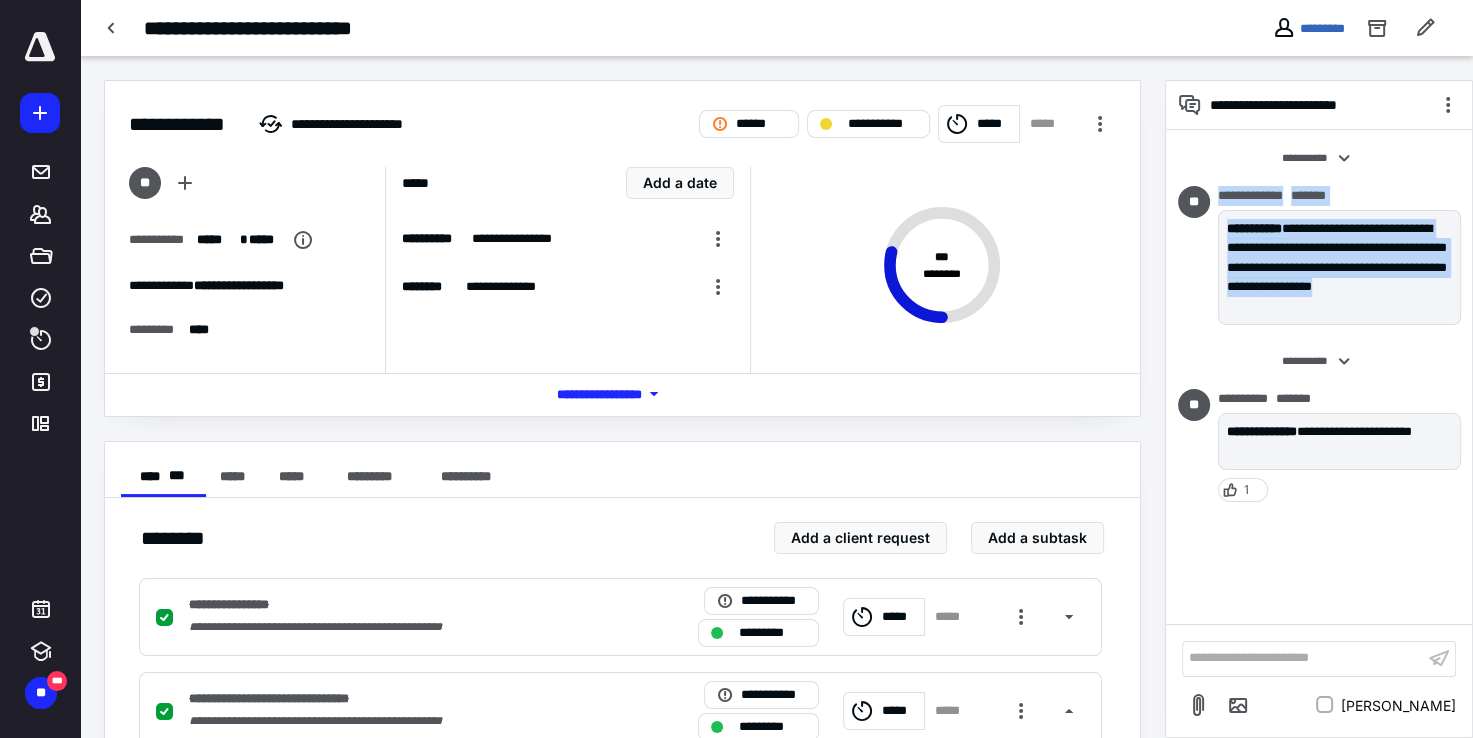 drag, startPoint x: 1317, startPoint y: 305, endPoint x: 1211, endPoint y: 219, distance: 136.49908 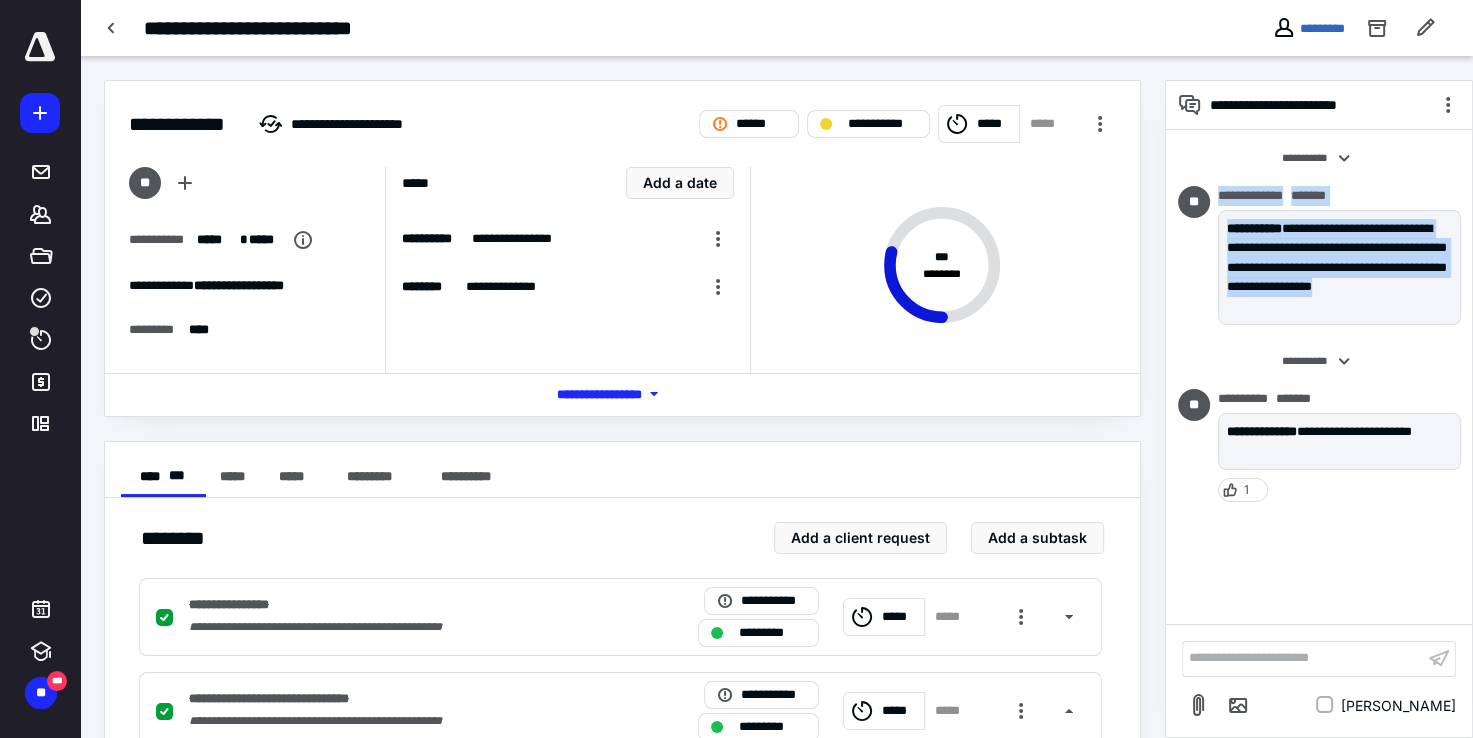 click on "**********" at bounding box center [1319, 259] 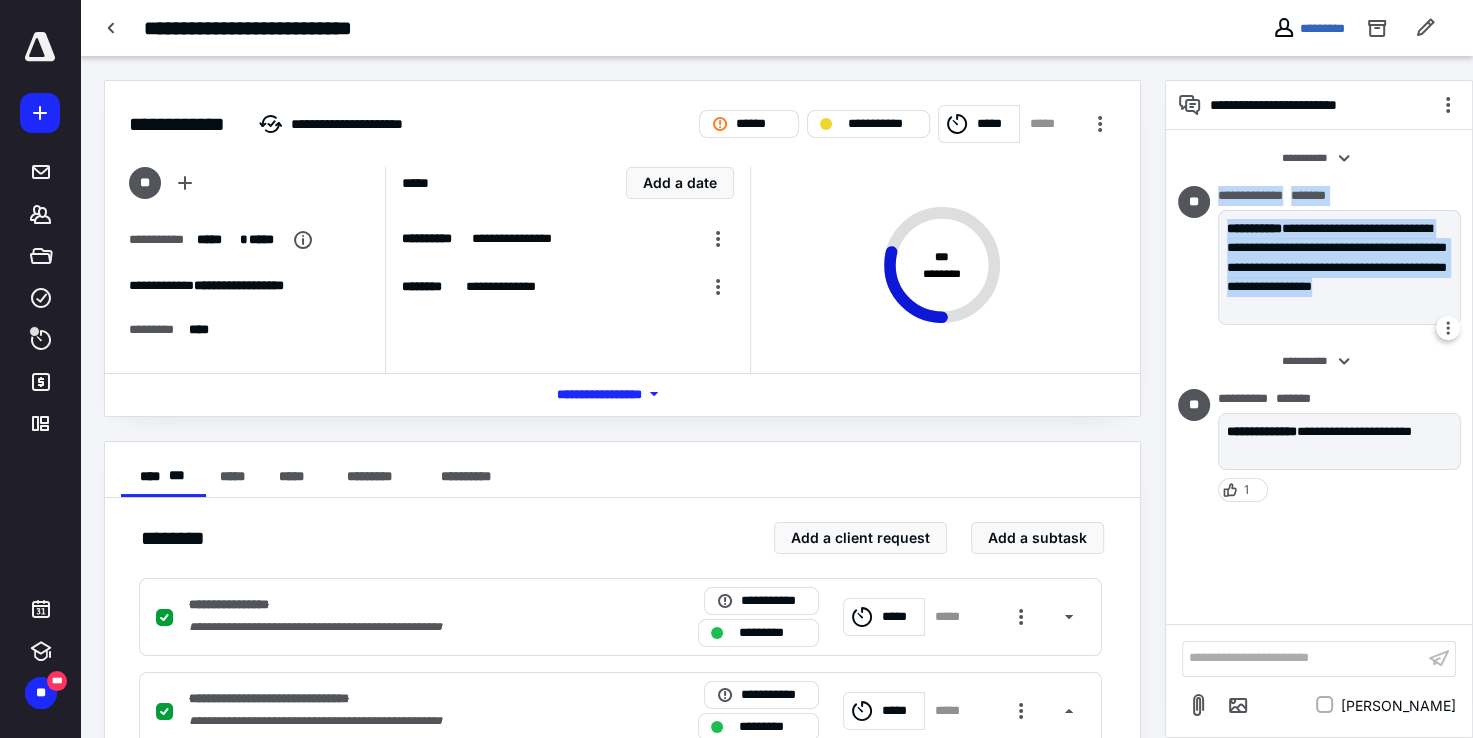 click on "**********" at bounding box center (1339, 268) 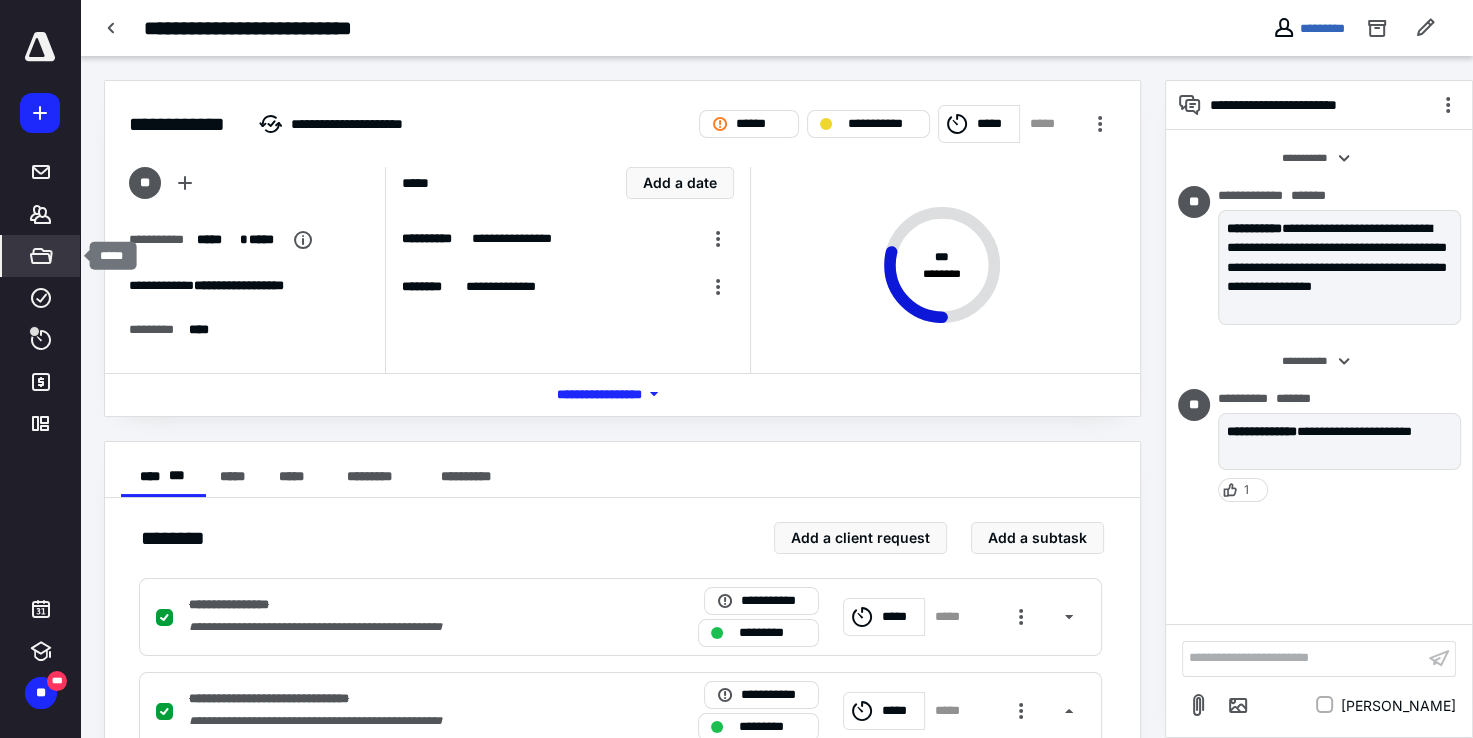 click 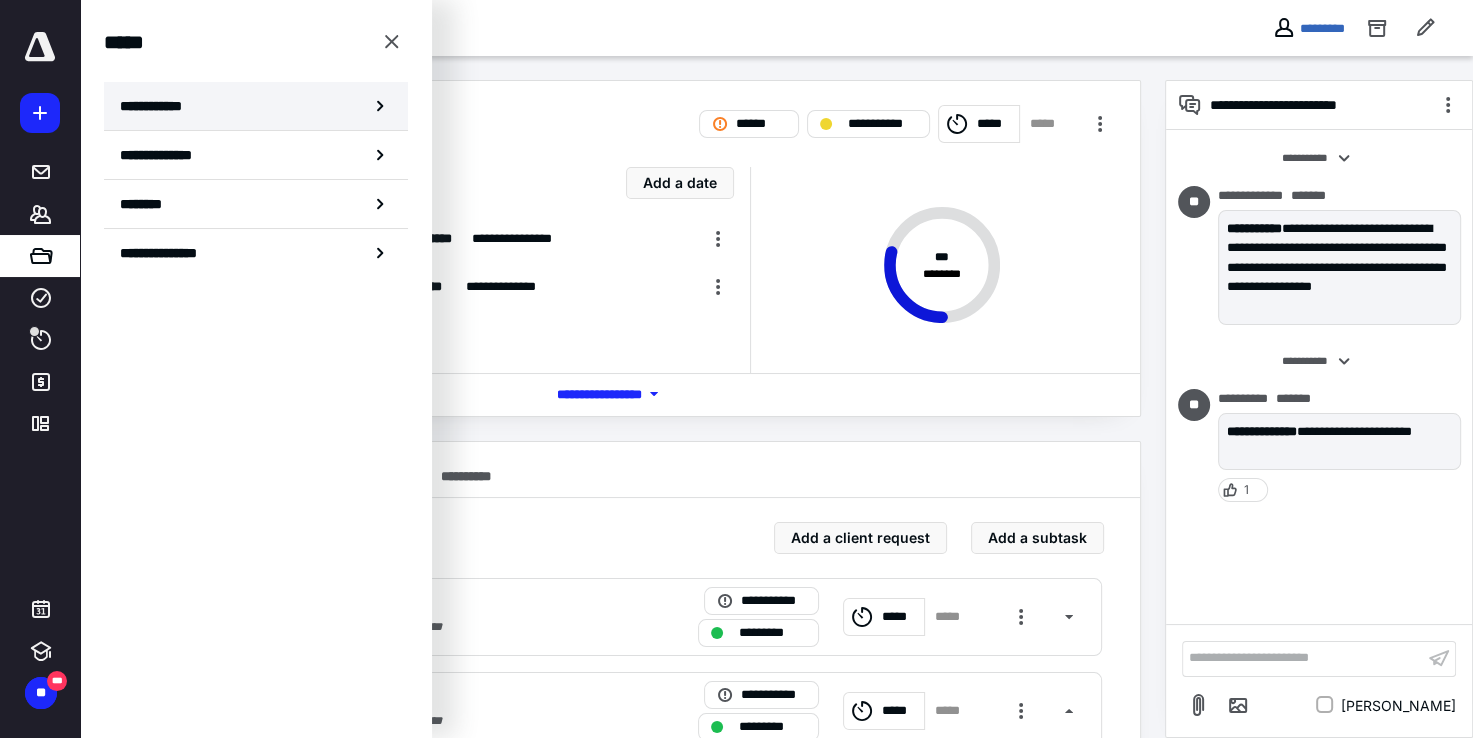 click on "**********" at bounding box center [256, 106] 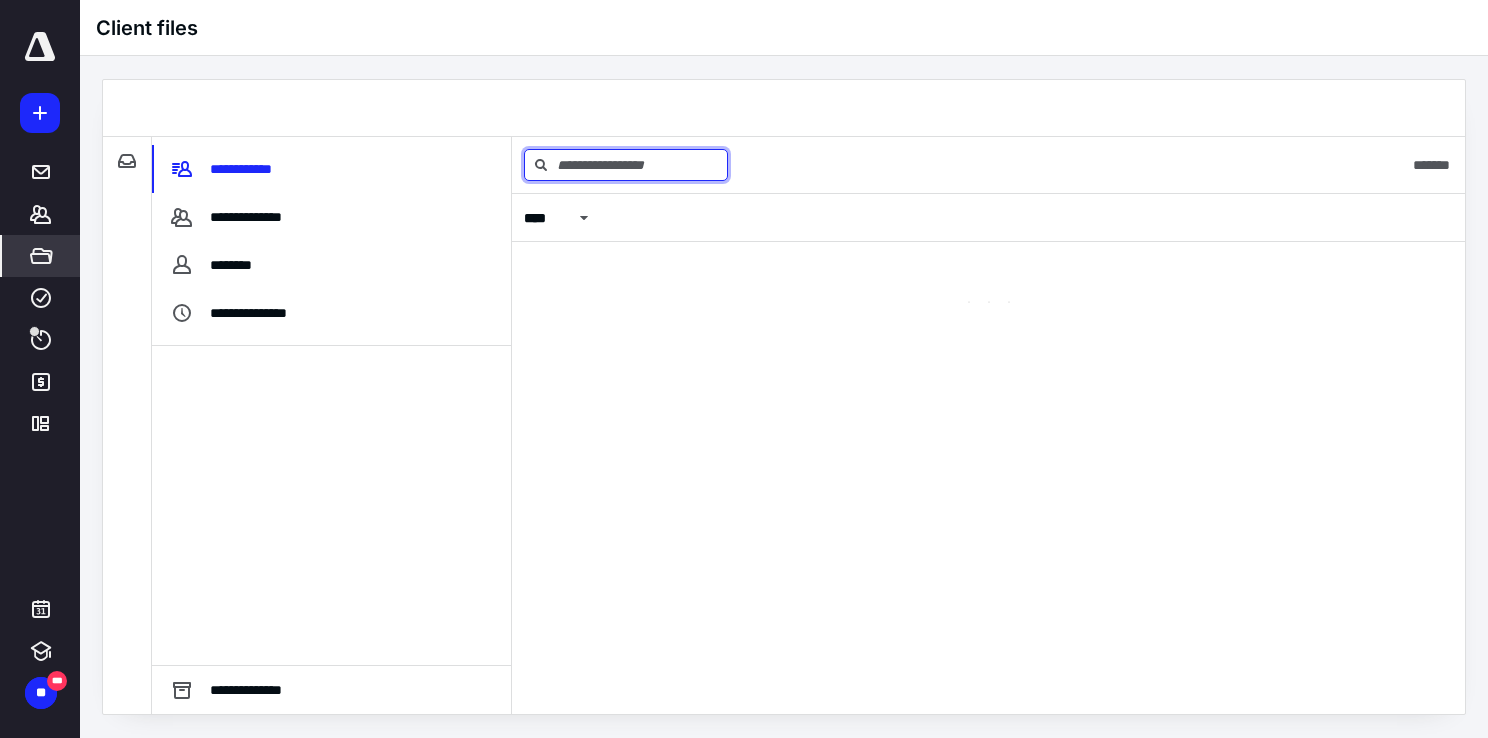 click at bounding box center [626, 165] 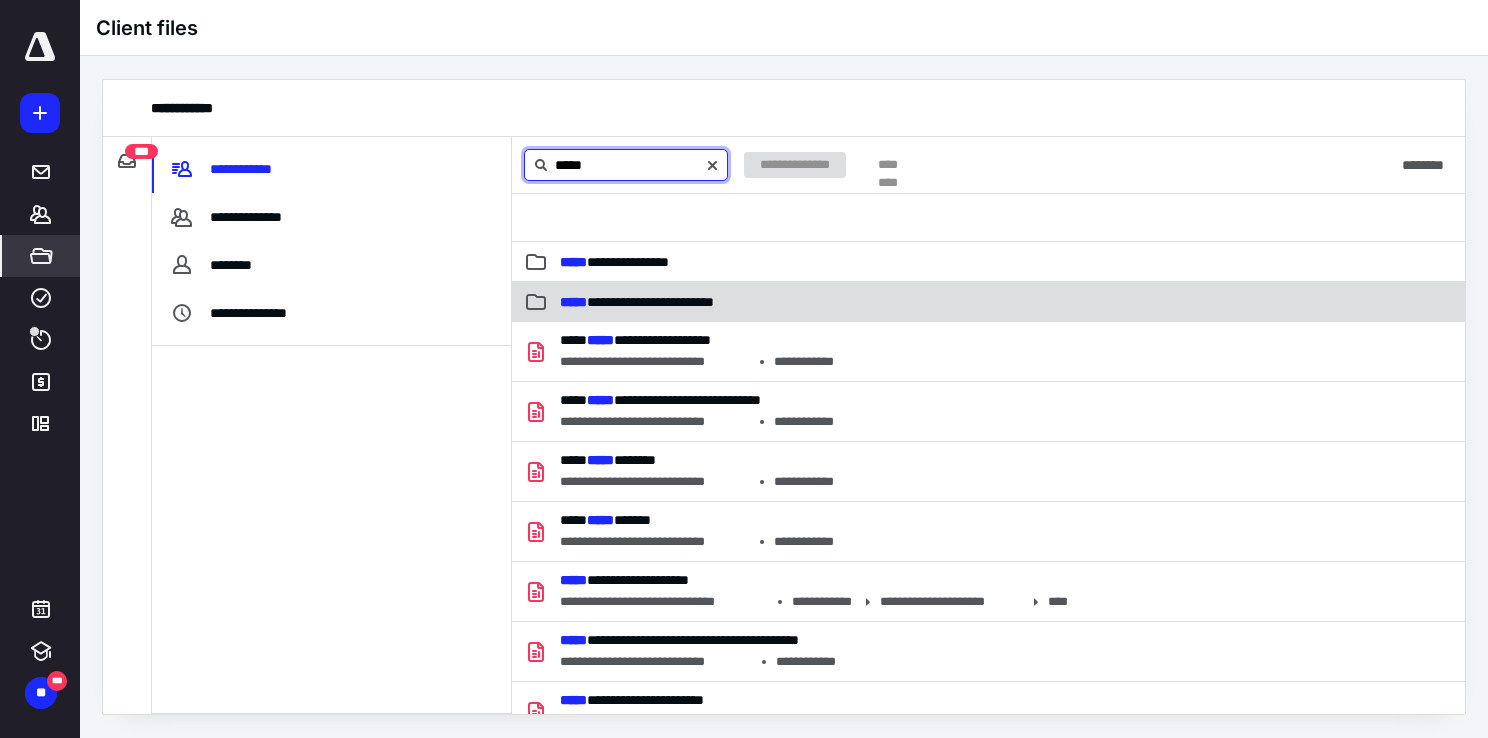 type on "*****" 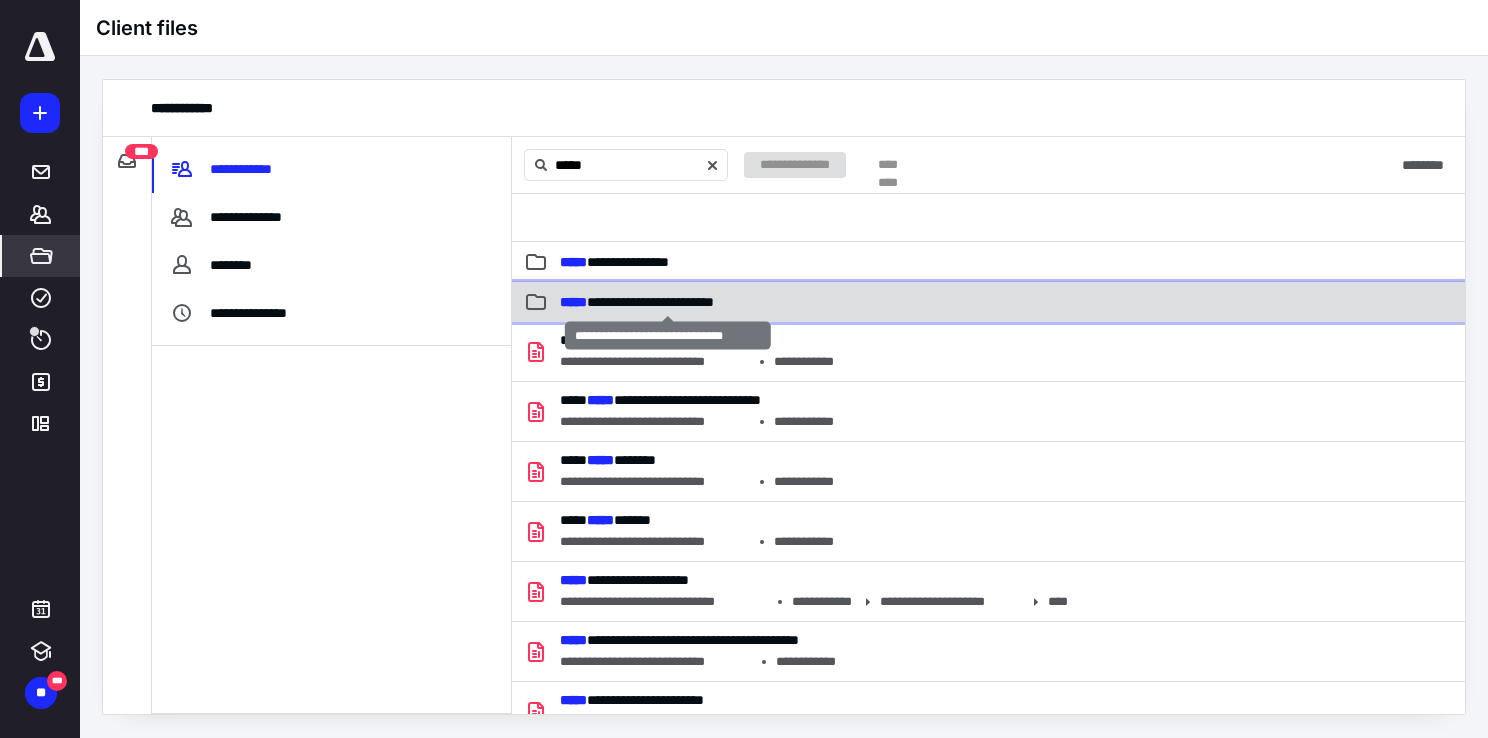 click on "**********" at bounding box center [637, 302] 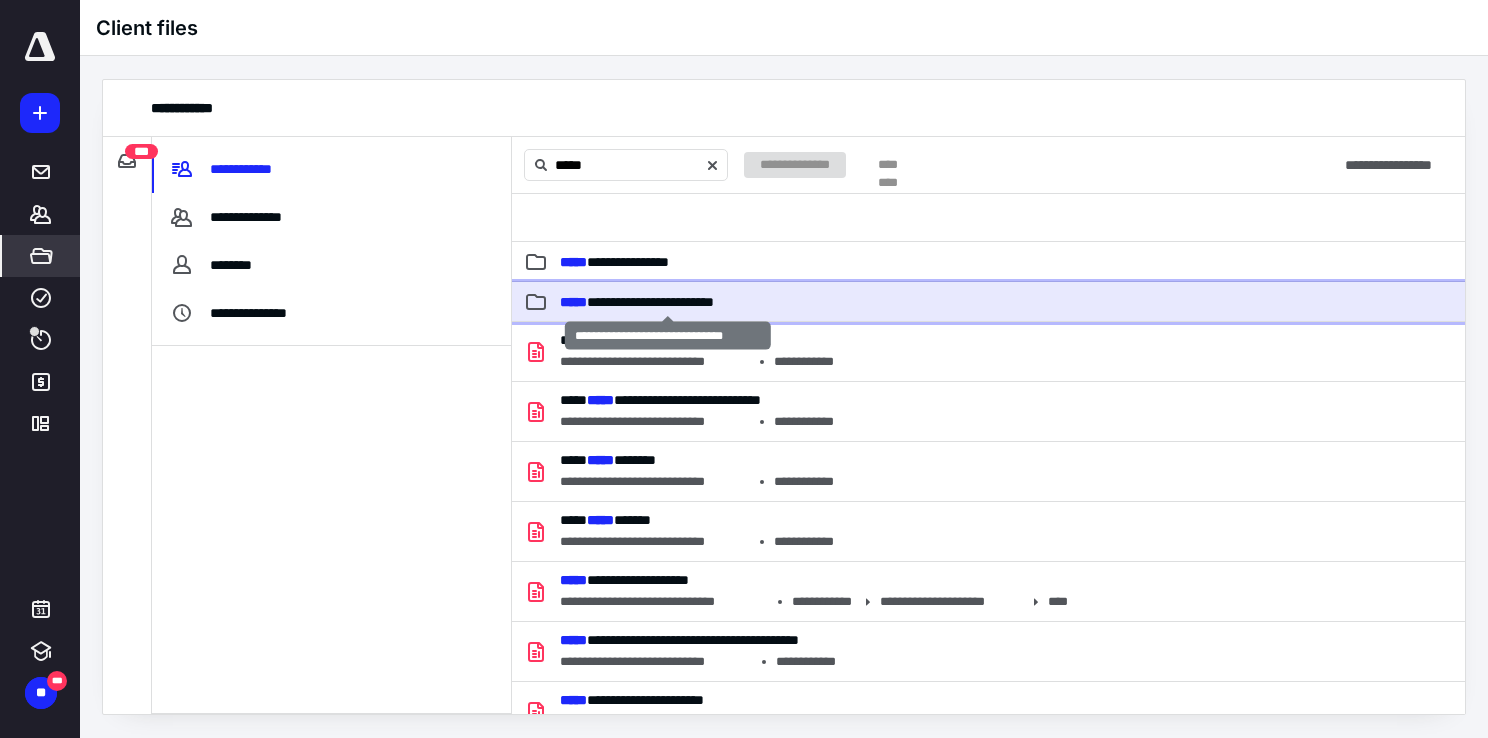 click on "**********" at bounding box center (637, 302) 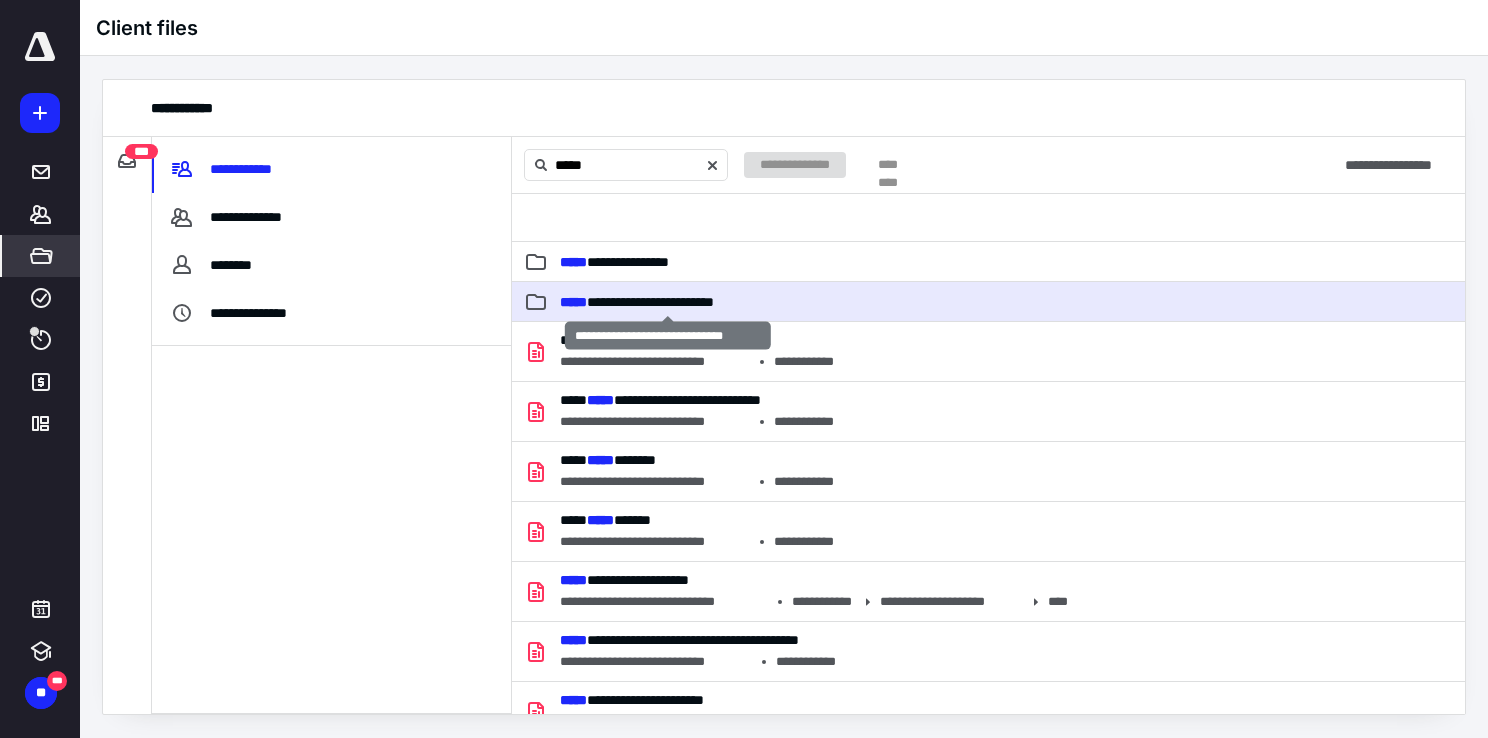 type 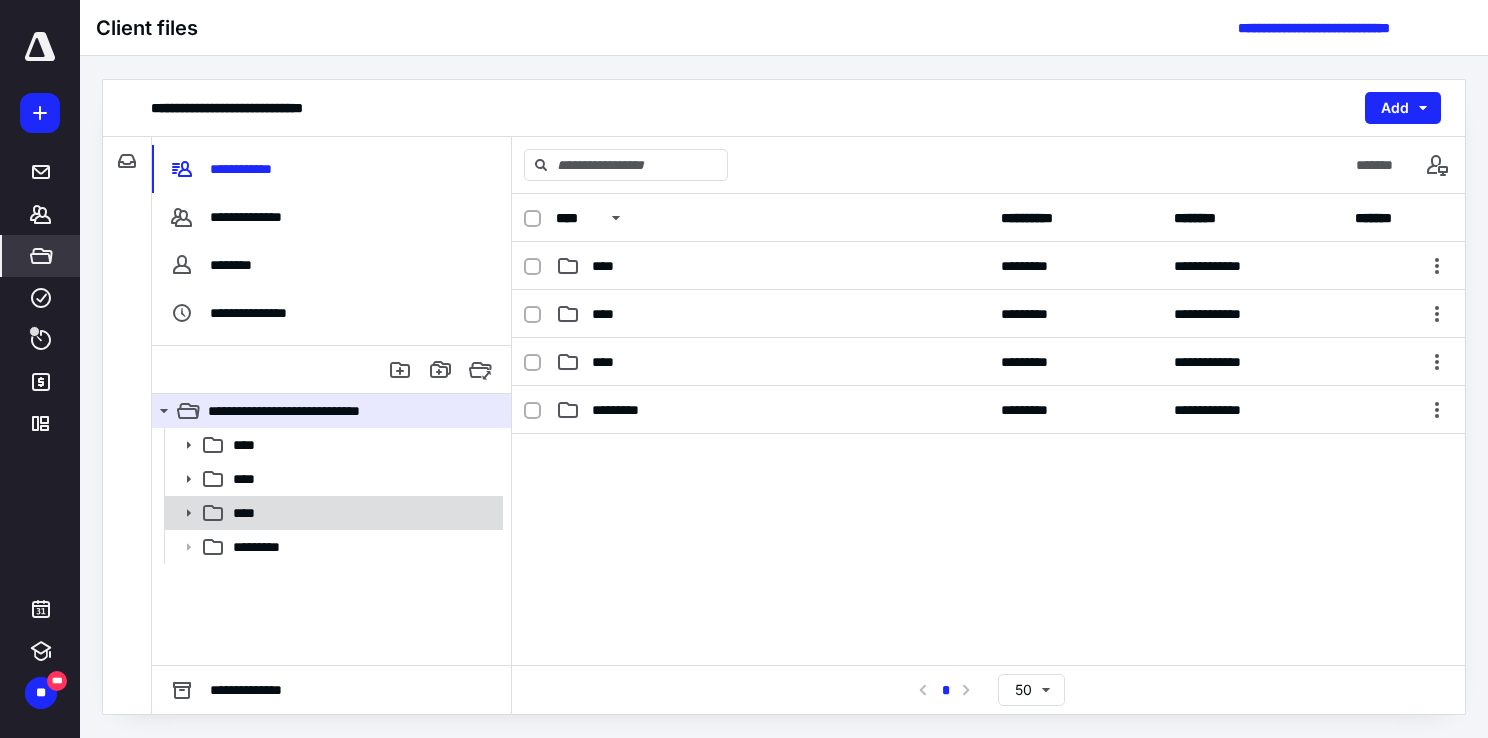 click 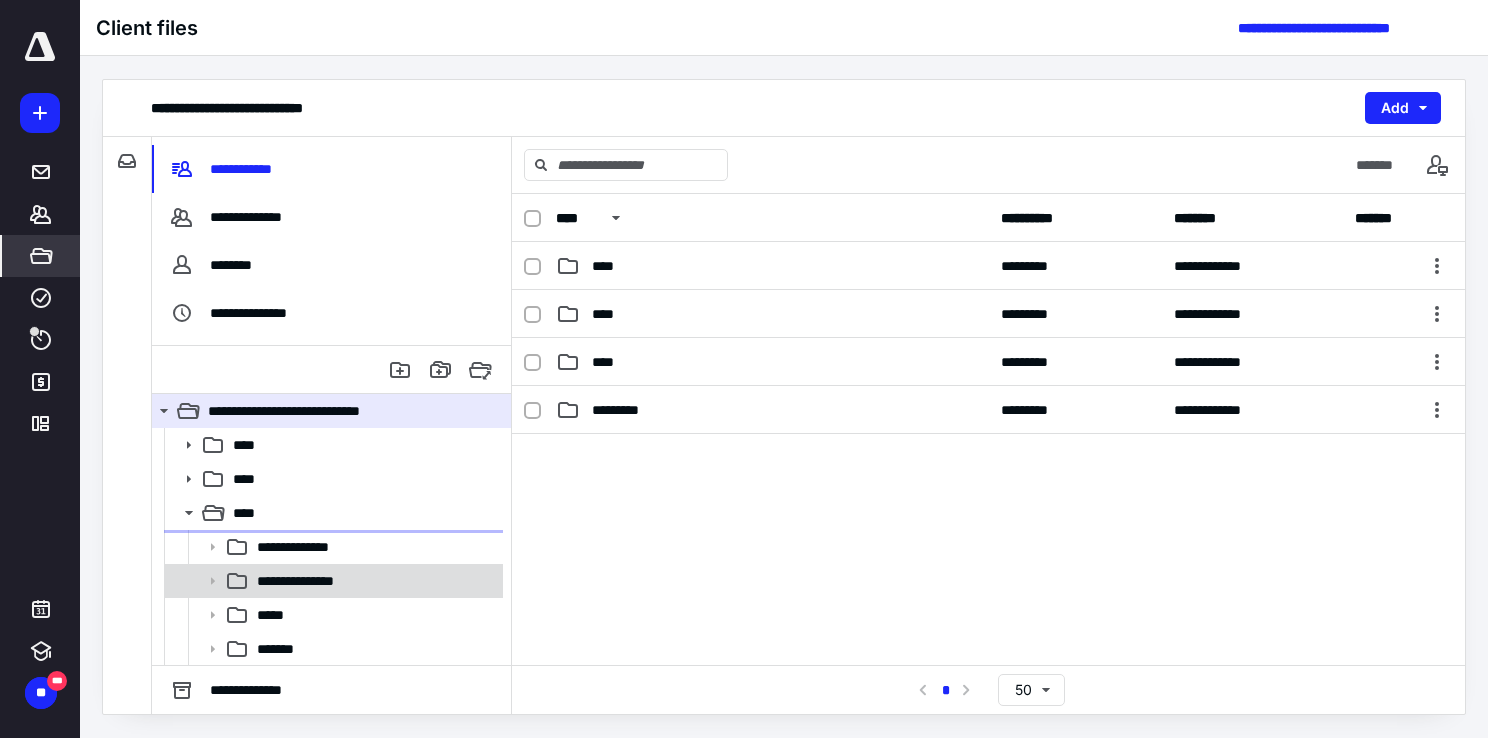 scroll, scrollTop: 169, scrollLeft: 0, axis: vertical 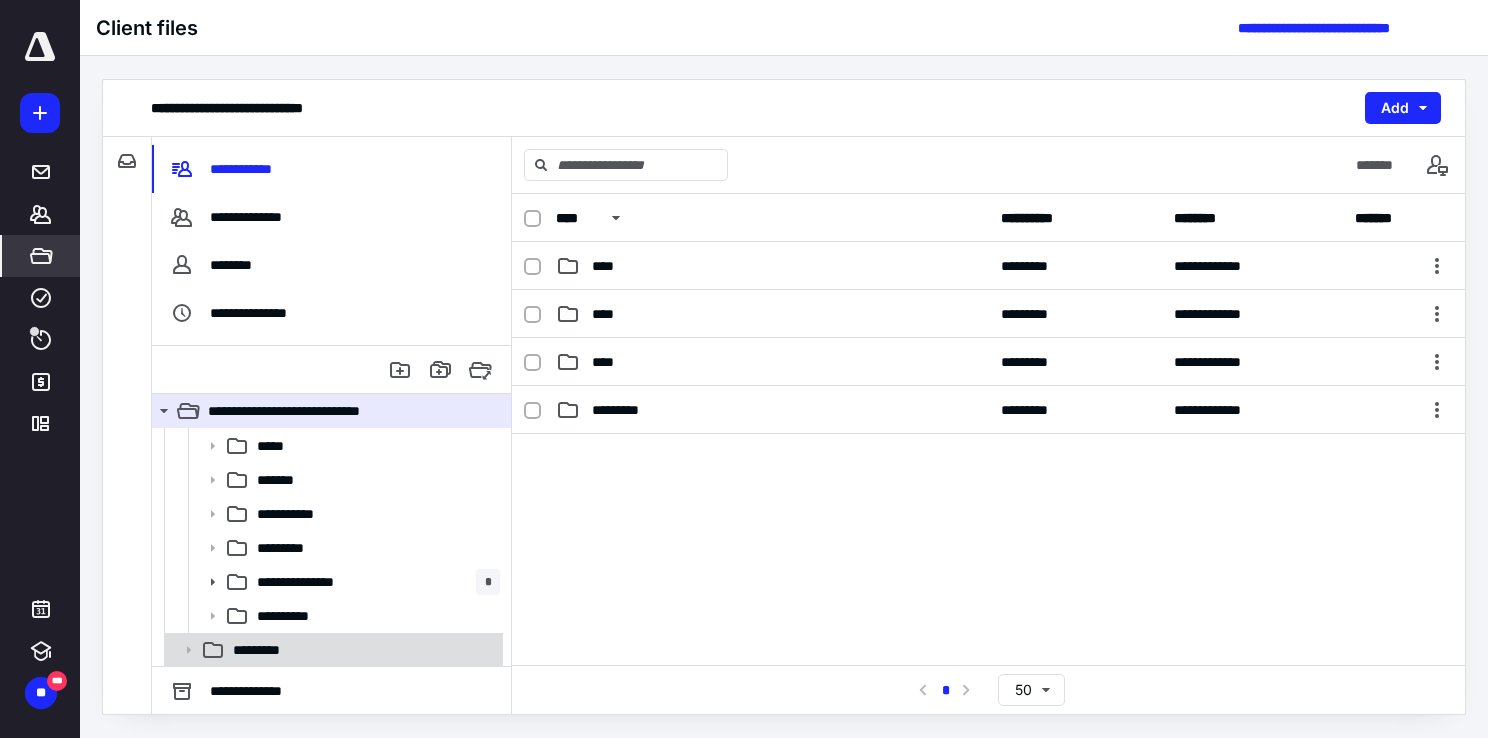 click 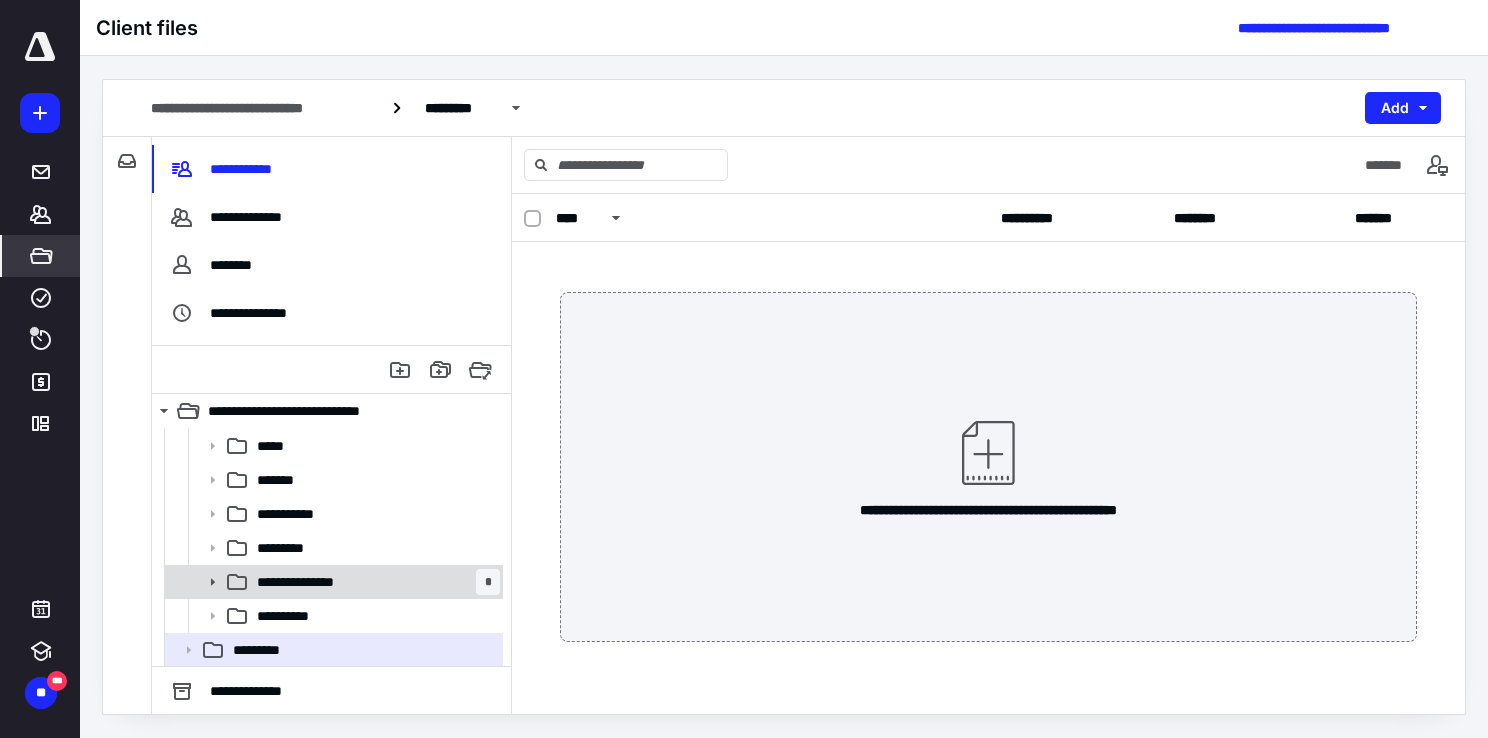 click 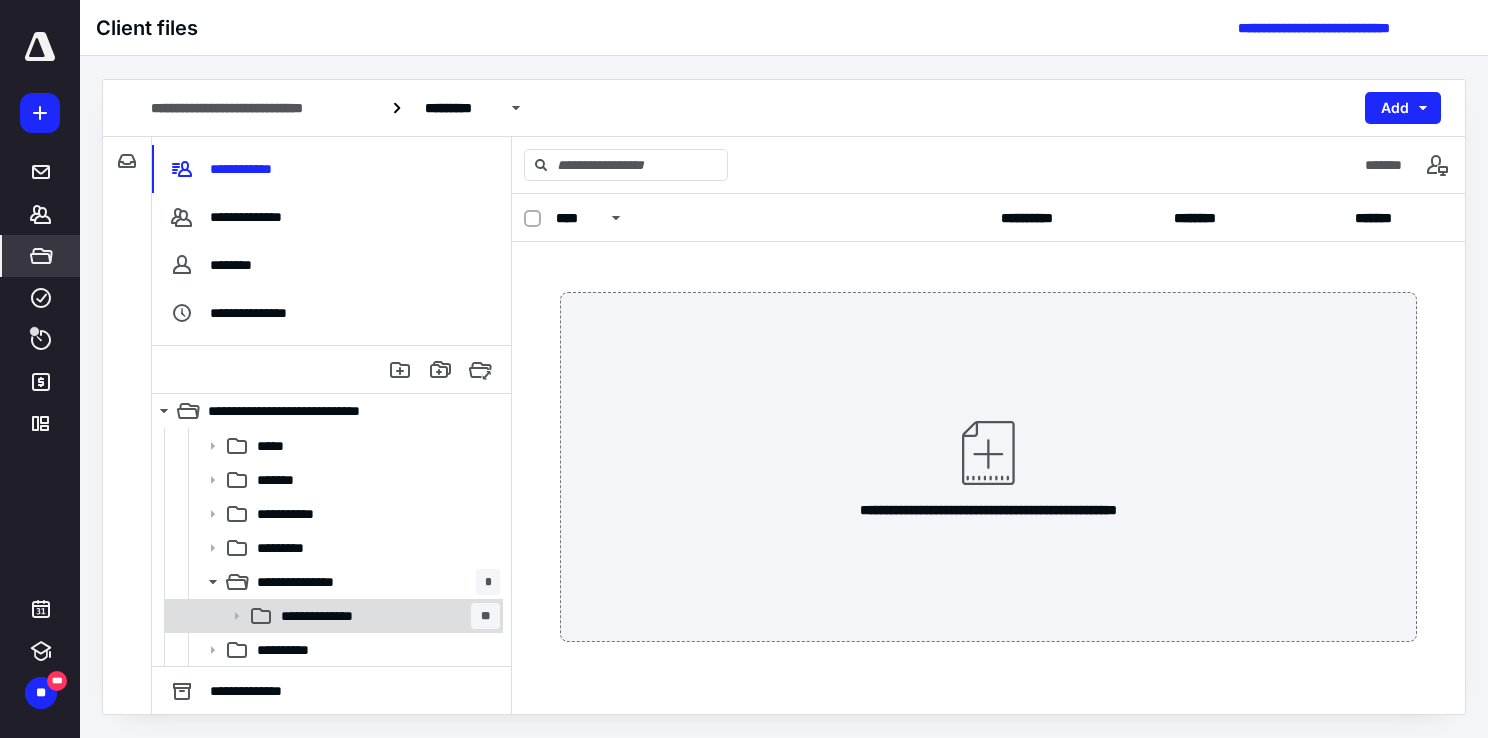 click on "**********" at bounding box center (386, 616) 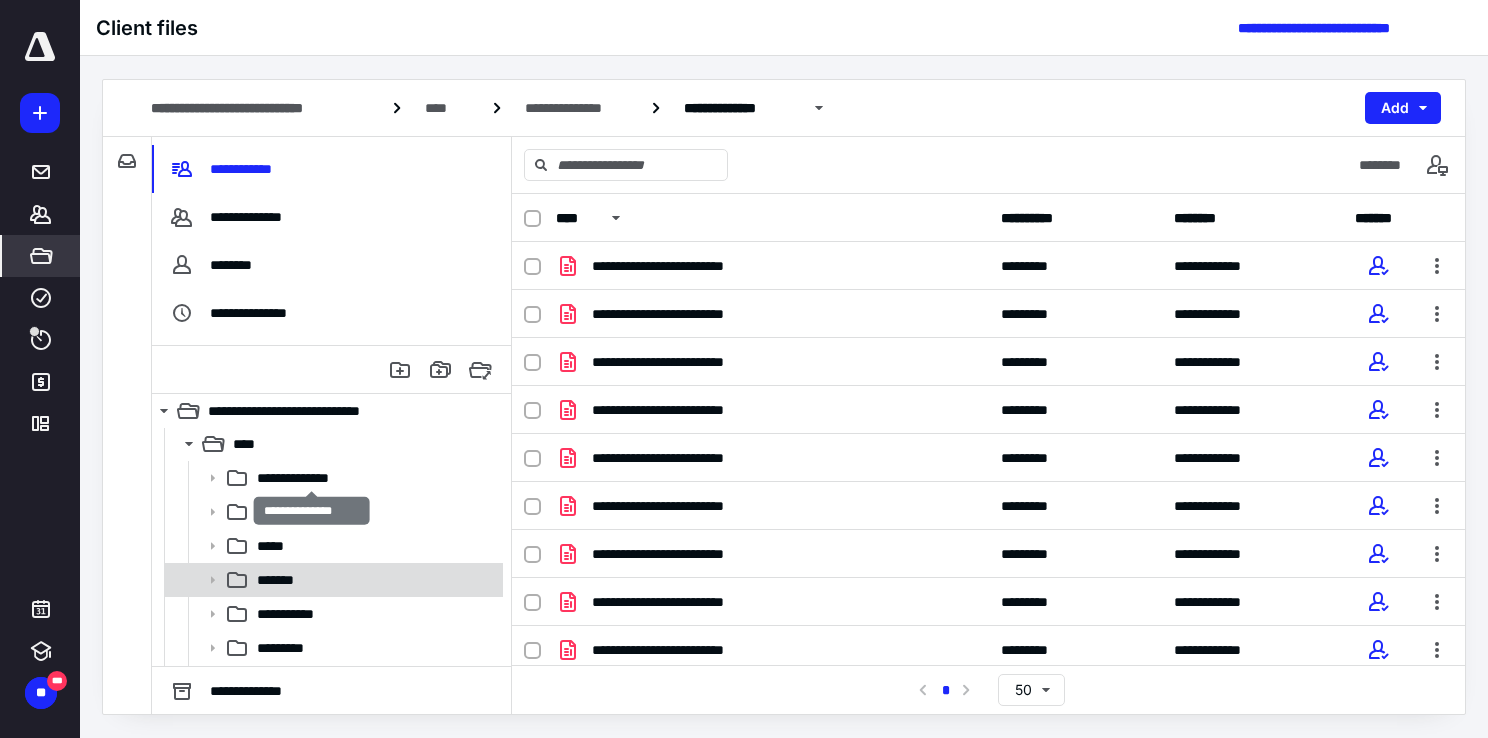 scroll, scrollTop: 0, scrollLeft: 0, axis: both 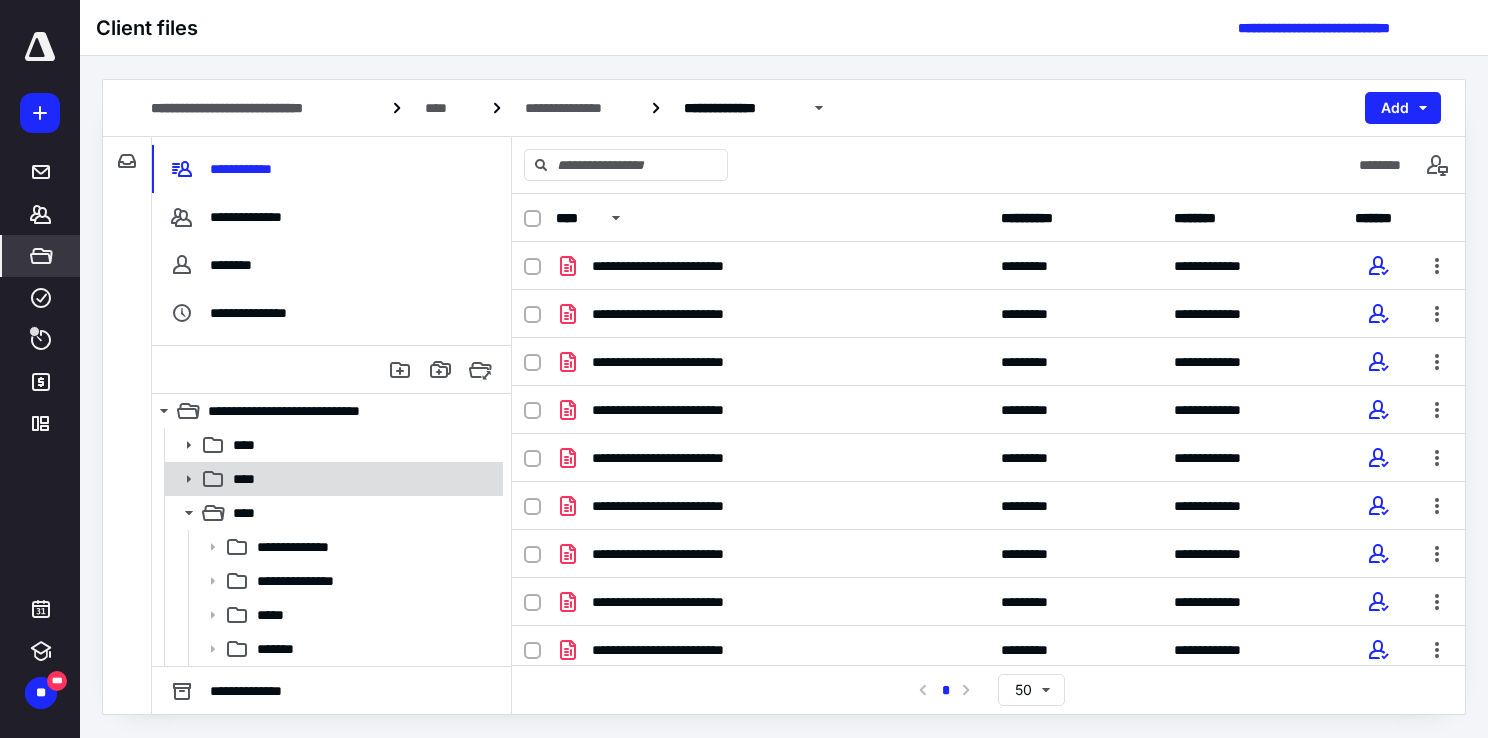 click 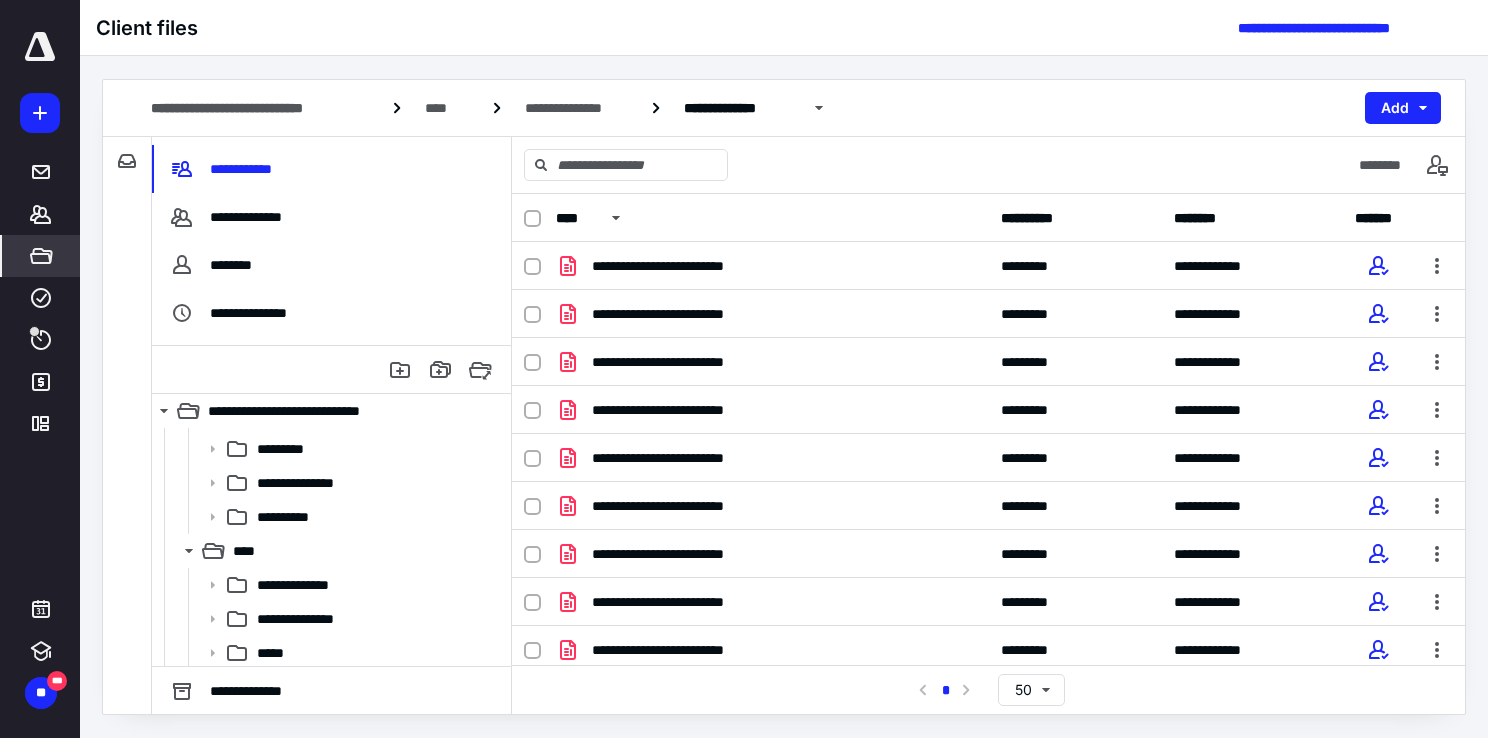 scroll, scrollTop: 0, scrollLeft: 0, axis: both 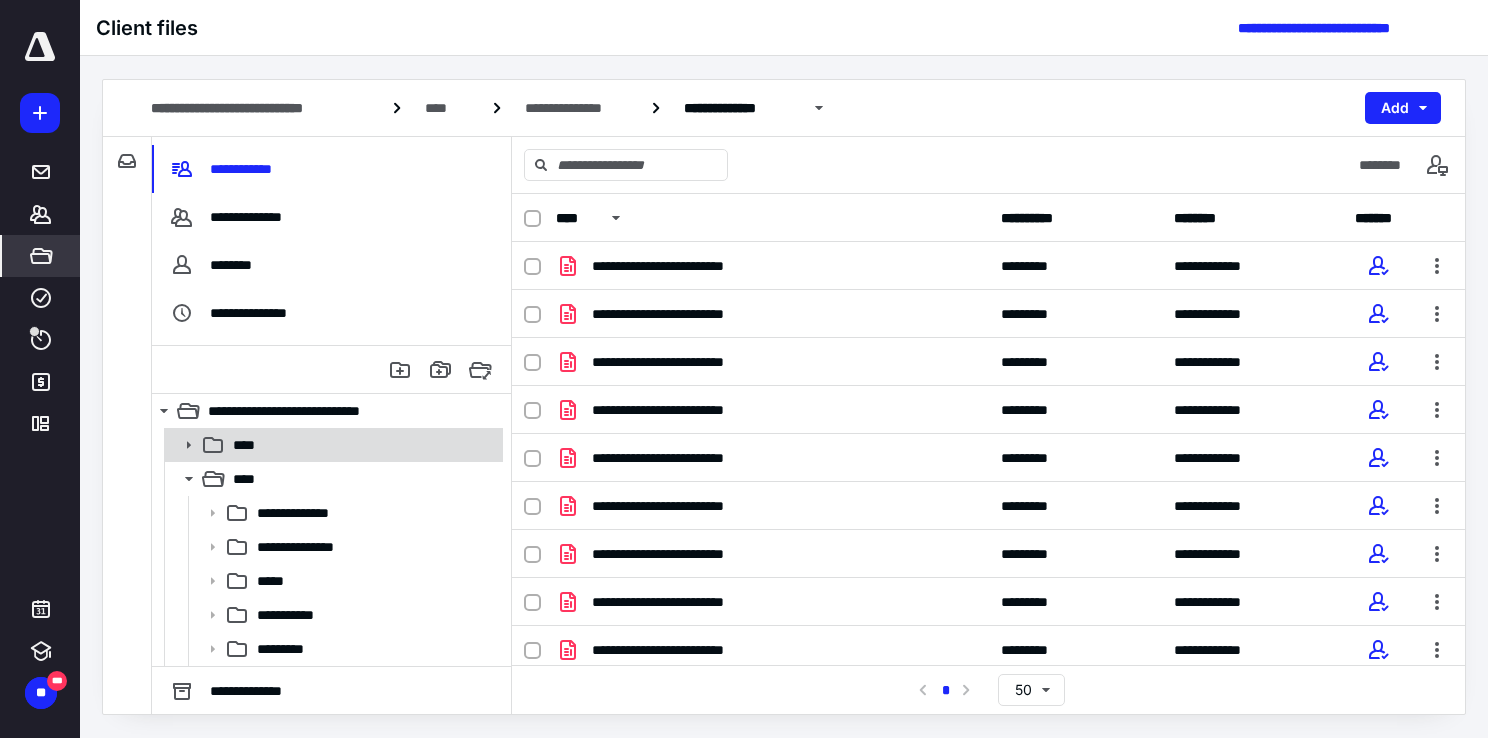 click 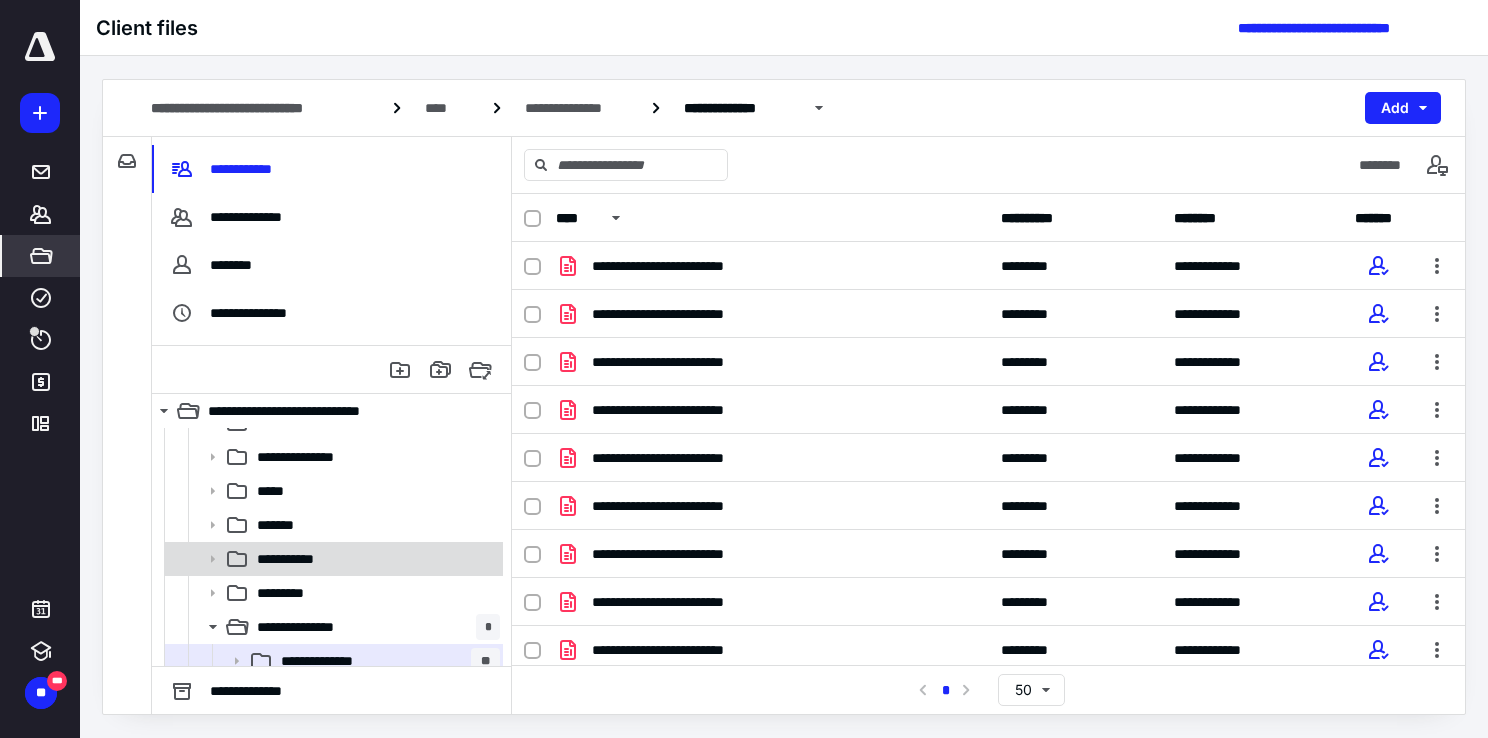 scroll, scrollTop: 680, scrollLeft: 0, axis: vertical 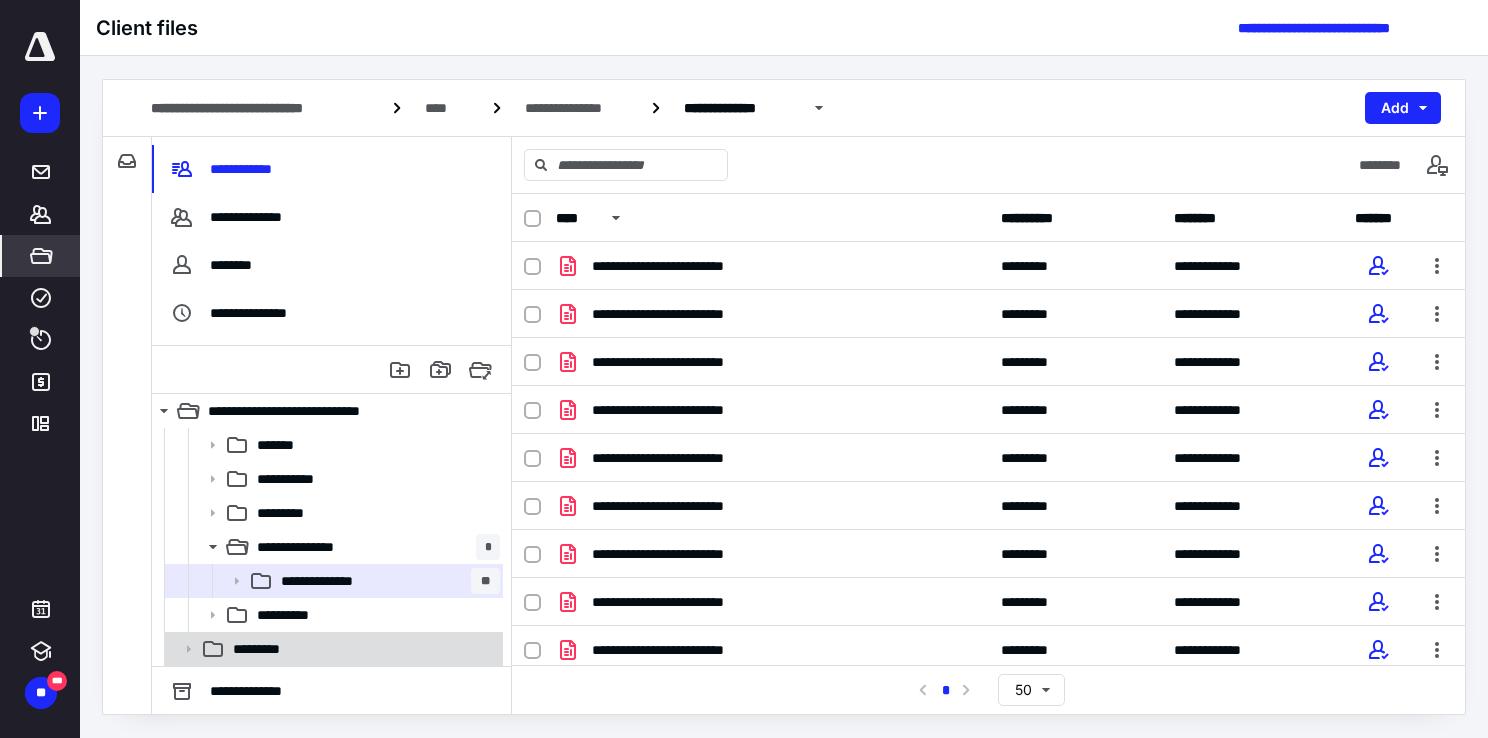 click 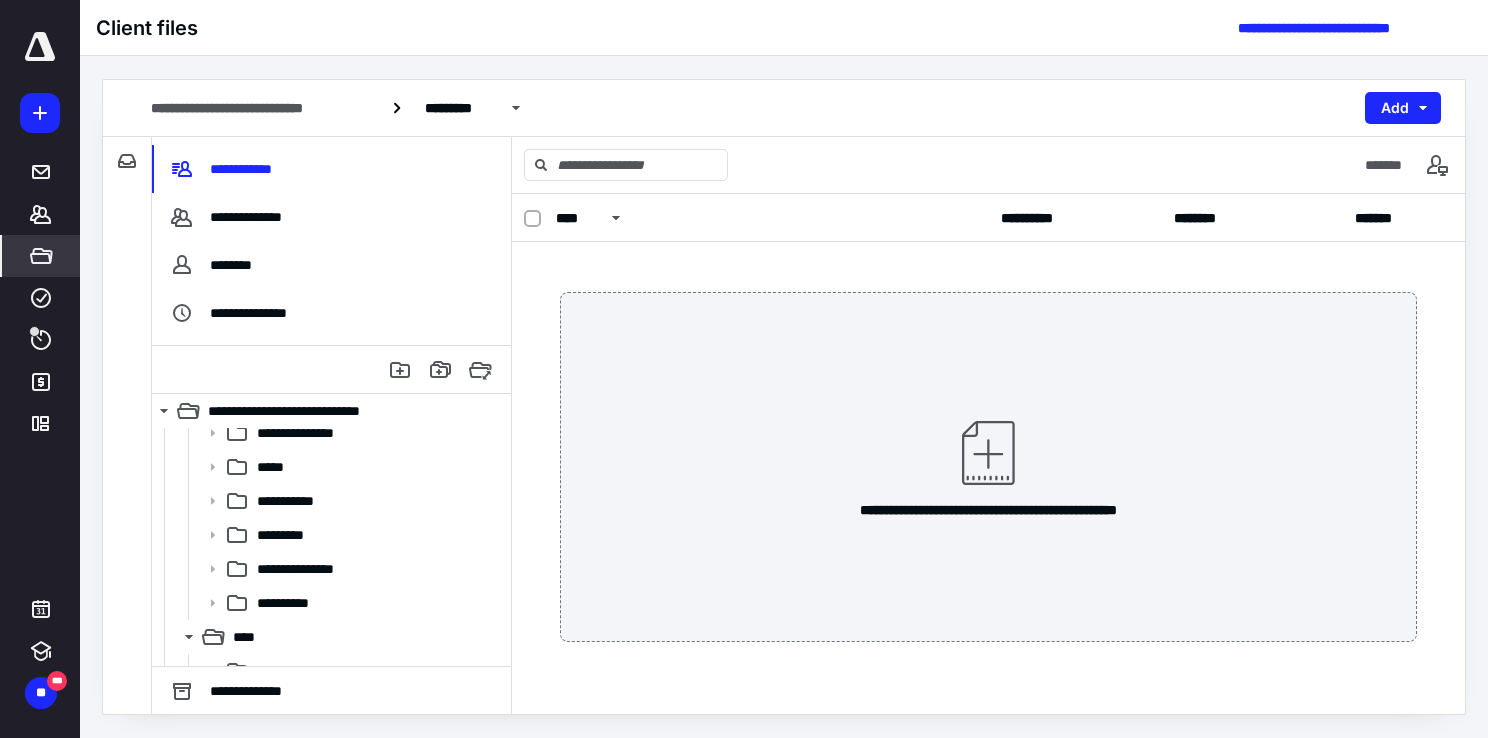 scroll, scrollTop: 0, scrollLeft: 0, axis: both 